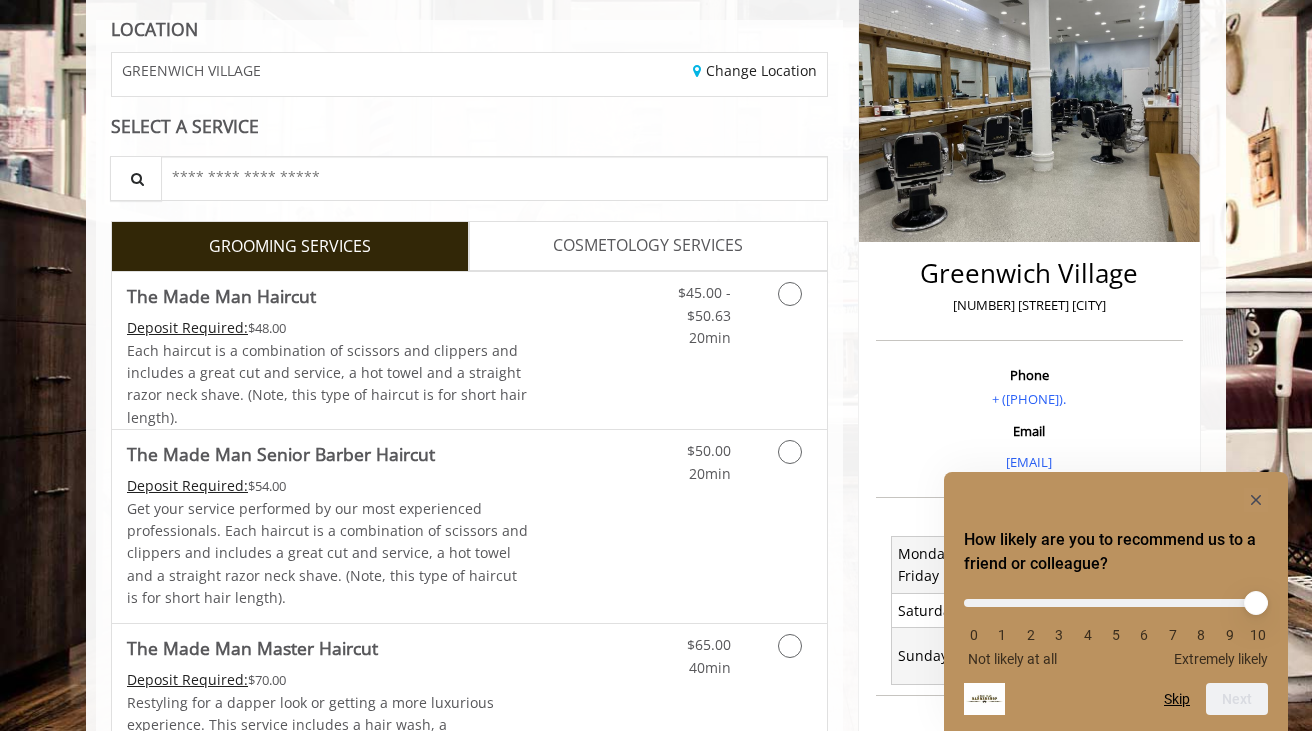 scroll, scrollTop: 283, scrollLeft: 0, axis: vertical 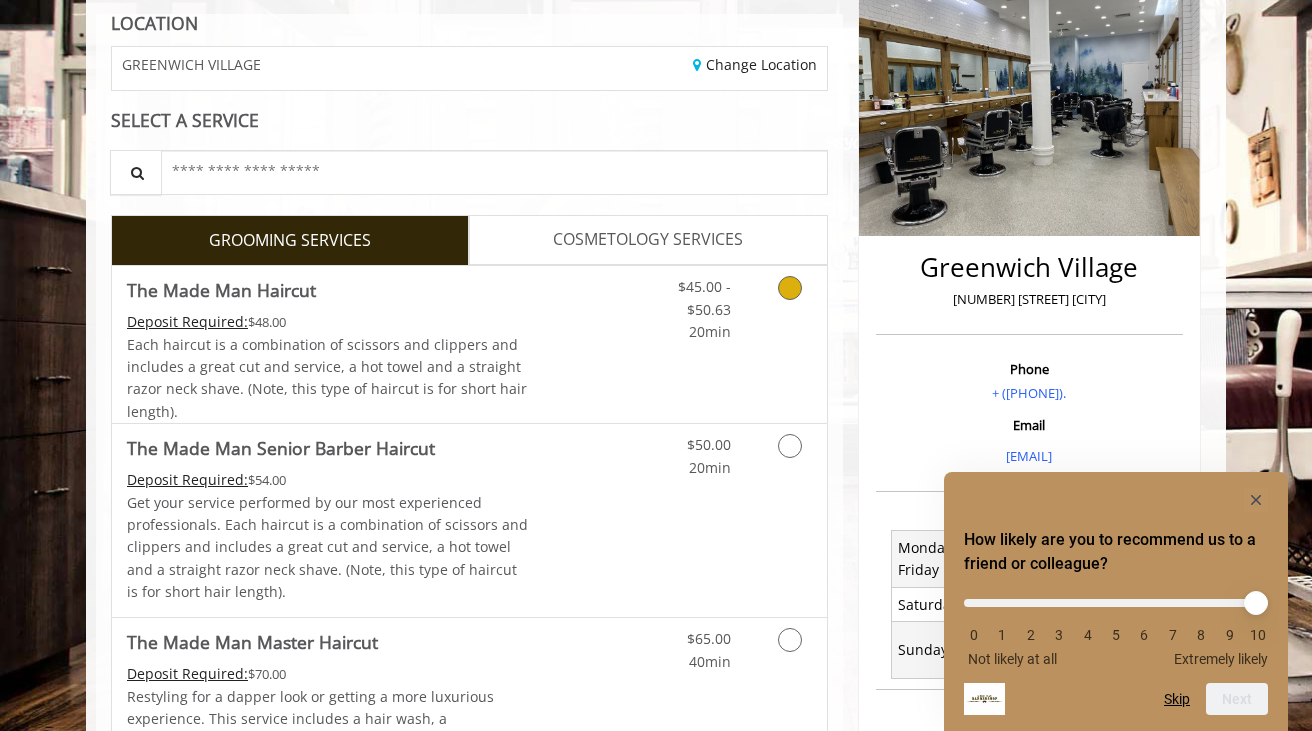 click on "The Made Man Haircut" at bounding box center [221, 290] 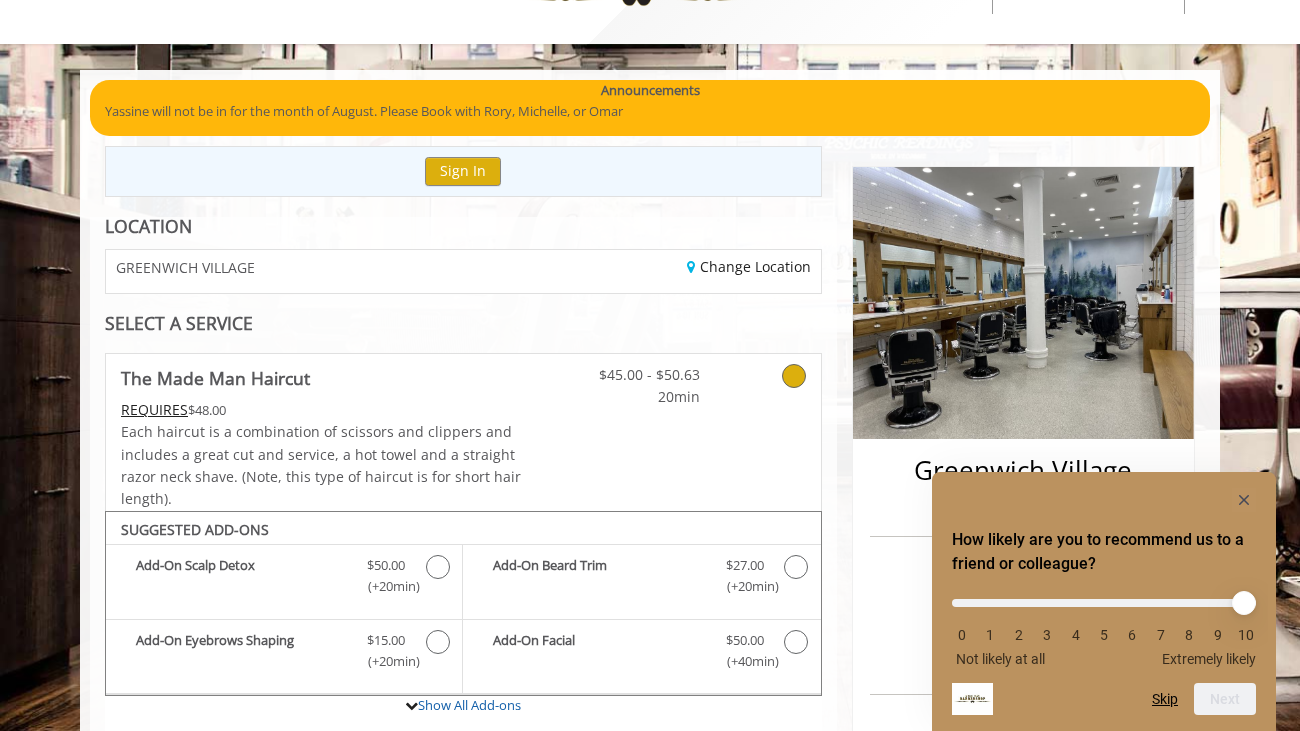 scroll, scrollTop: 0, scrollLeft: 0, axis: both 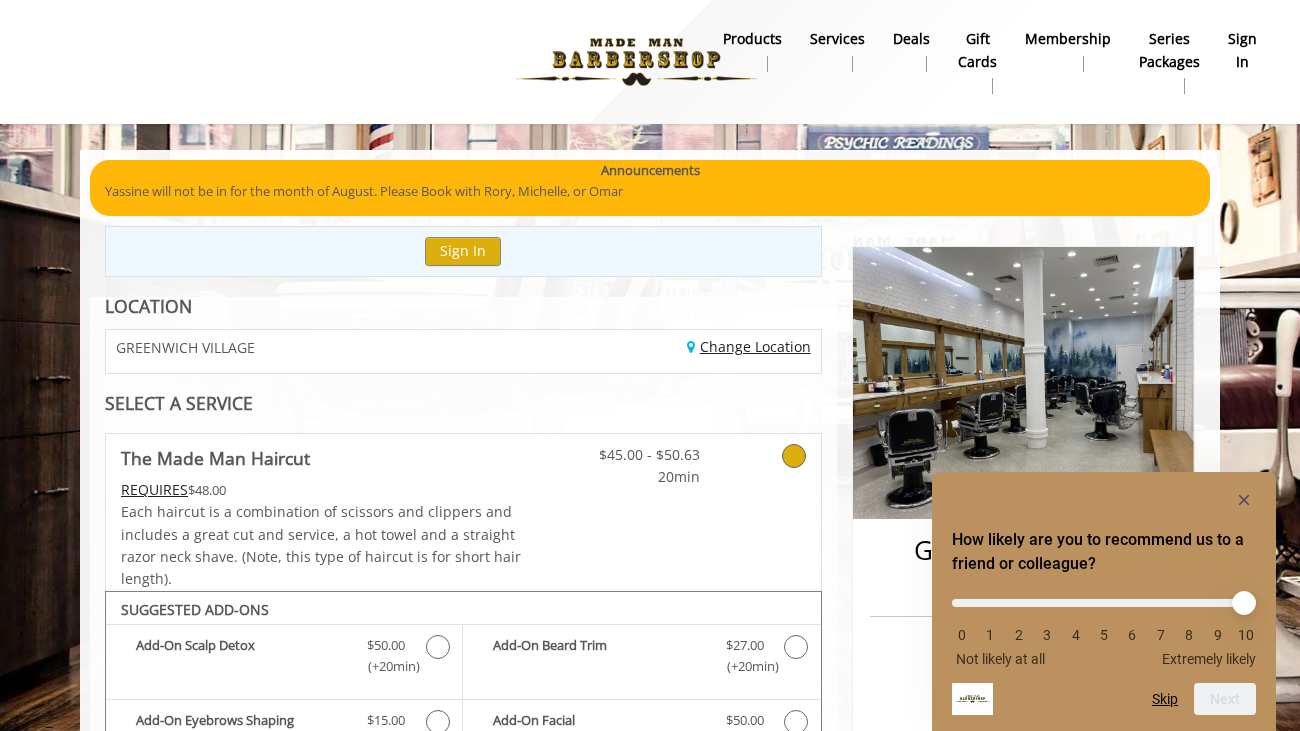 click on "Change  Location" at bounding box center [749, 346] 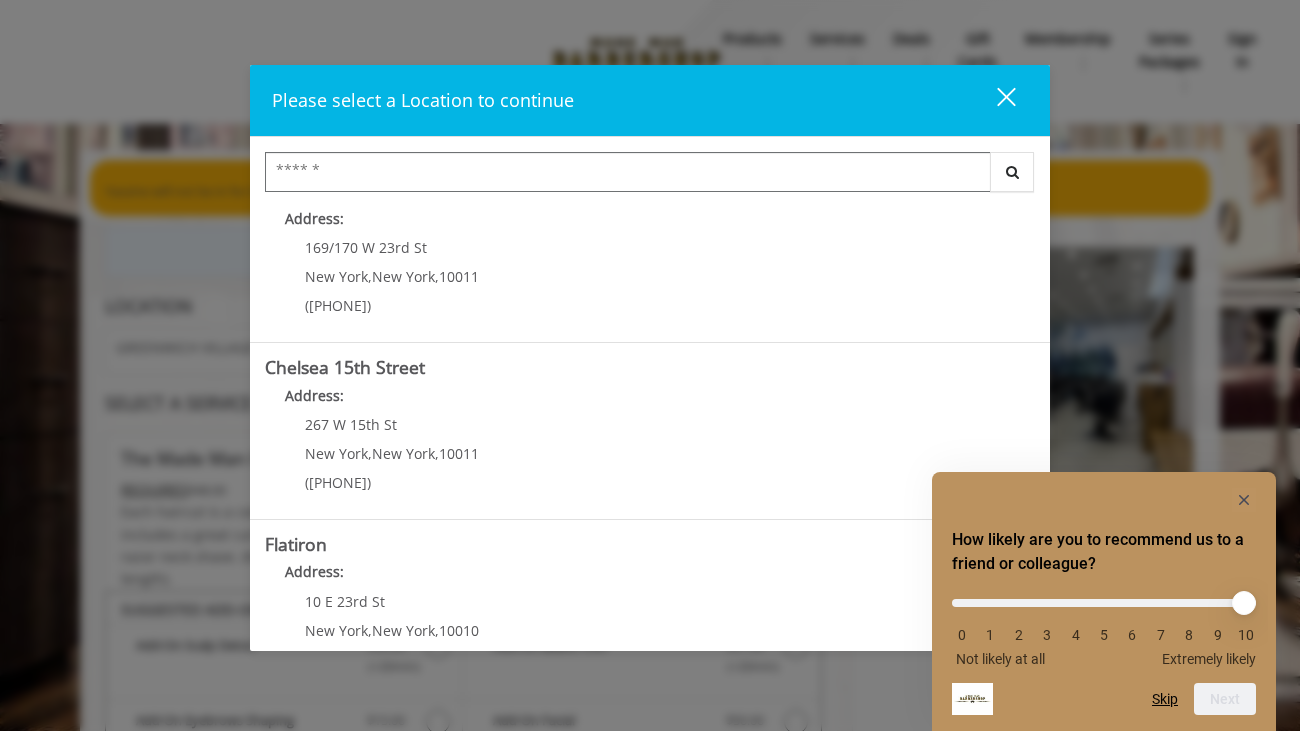 scroll, scrollTop: 444, scrollLeft: 0, axis: vertical 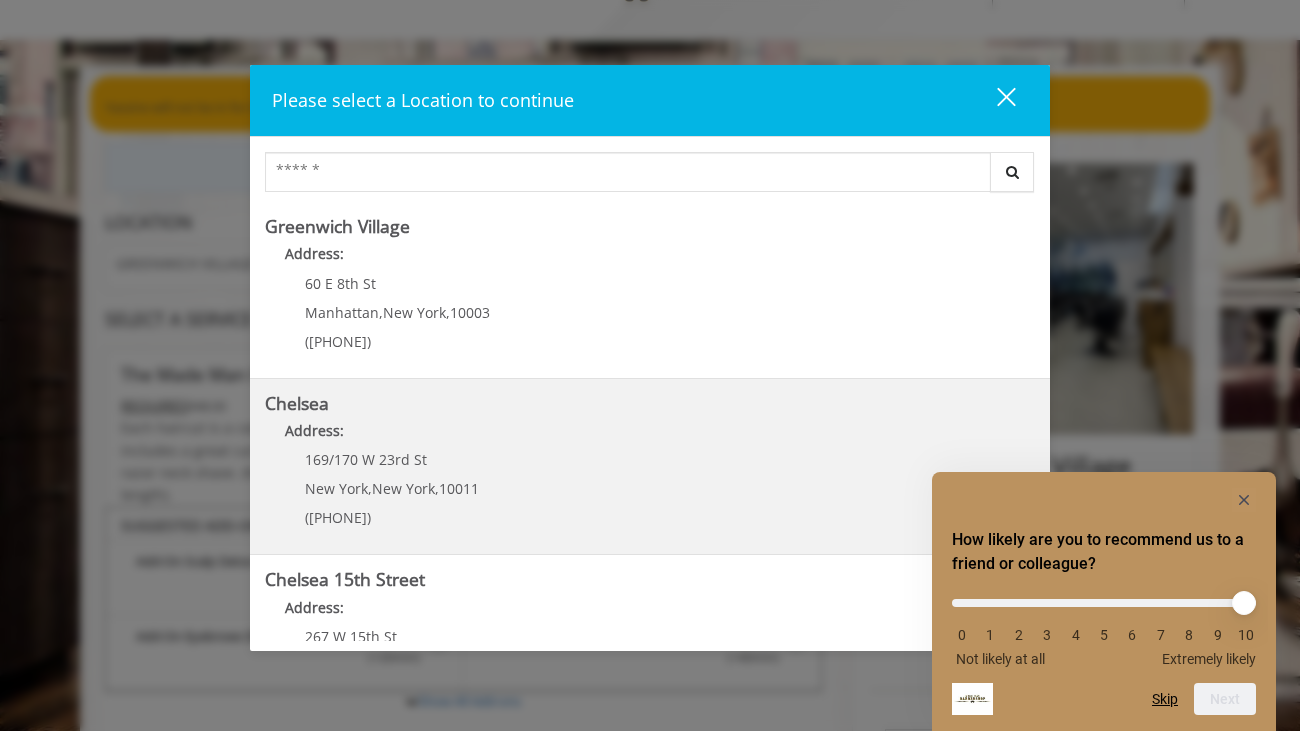 click on "Address:" at bounding box center [650, 436] 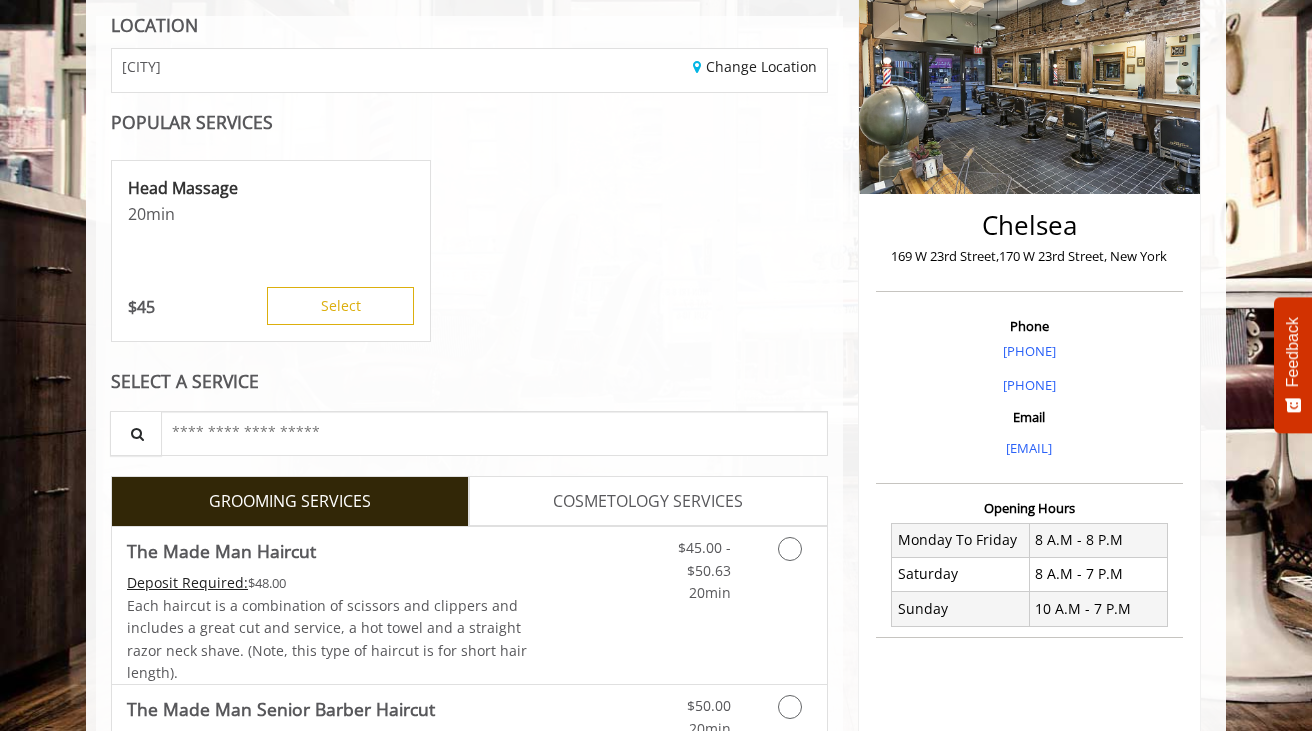 scroll, scrollTop: 291, scrollLeft: 0, axis: vertical 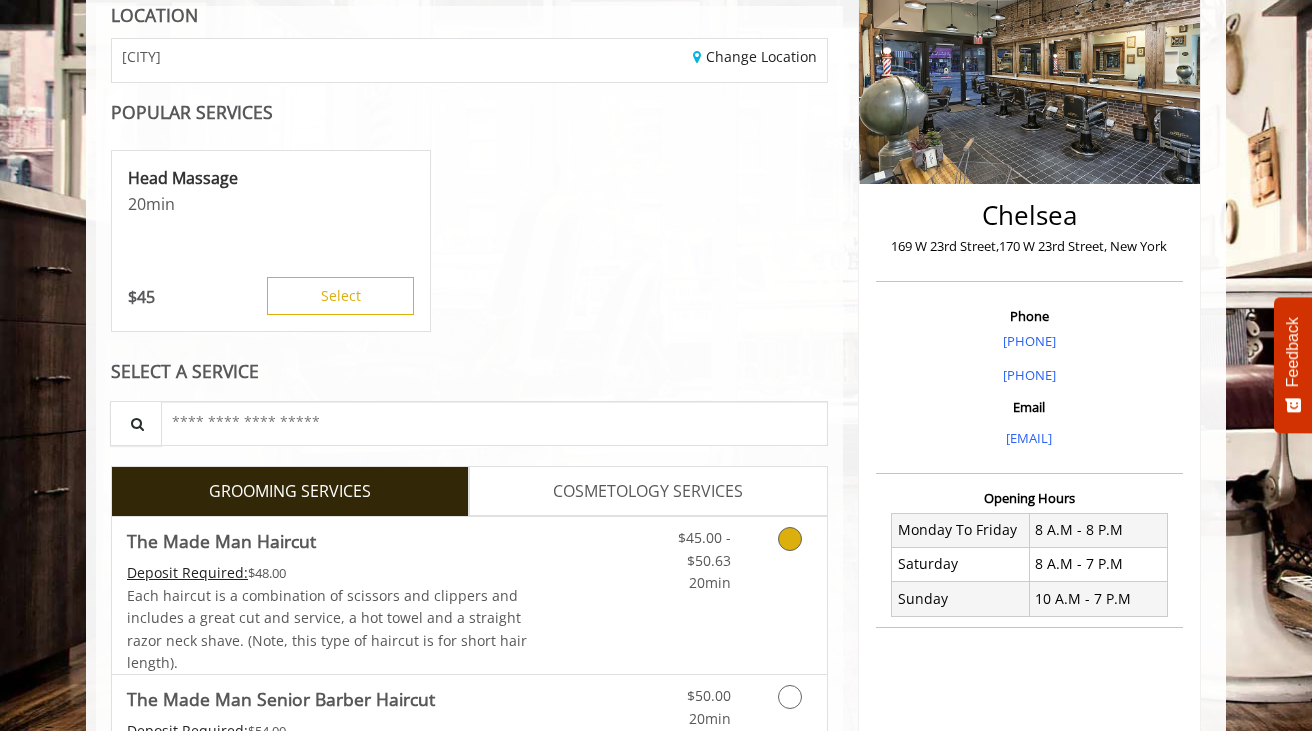 click on "The Made Man Haircut" at bounding box center (328, 541) 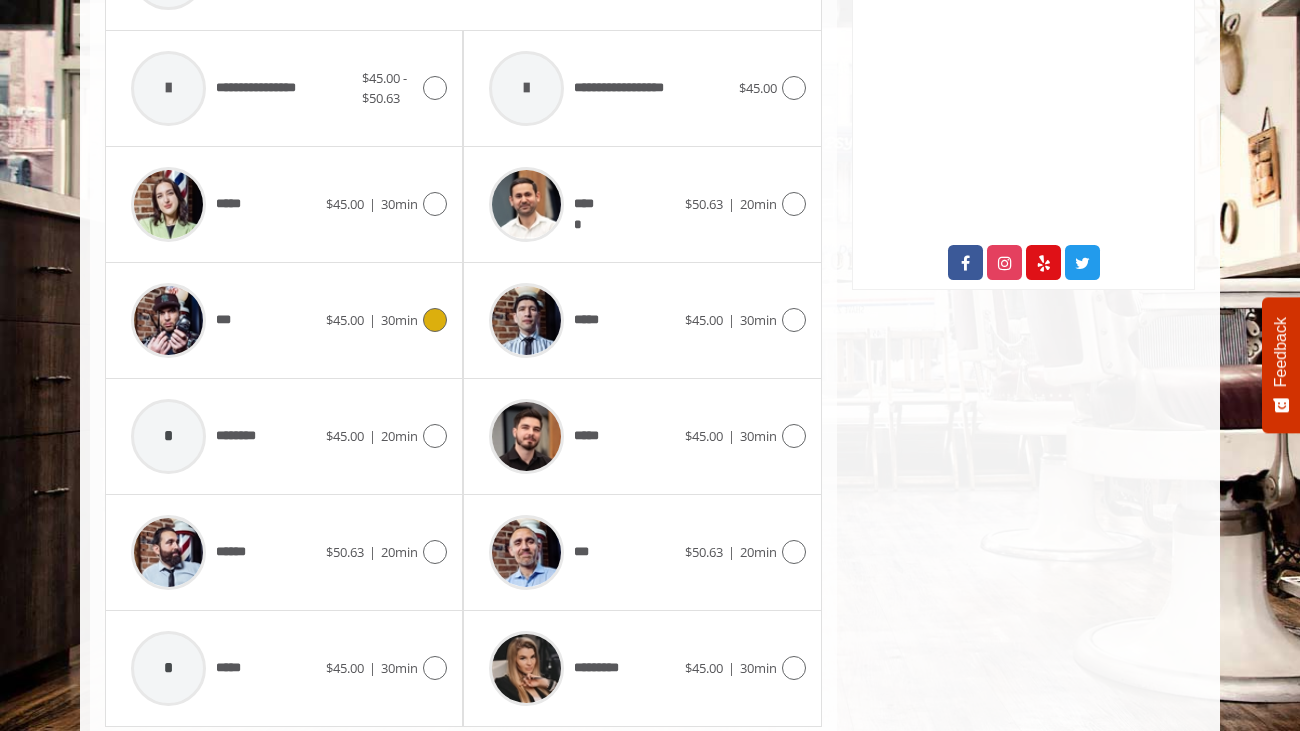 scroll, scrollTop: 1021, scrollLeft: 0, axis: vertical 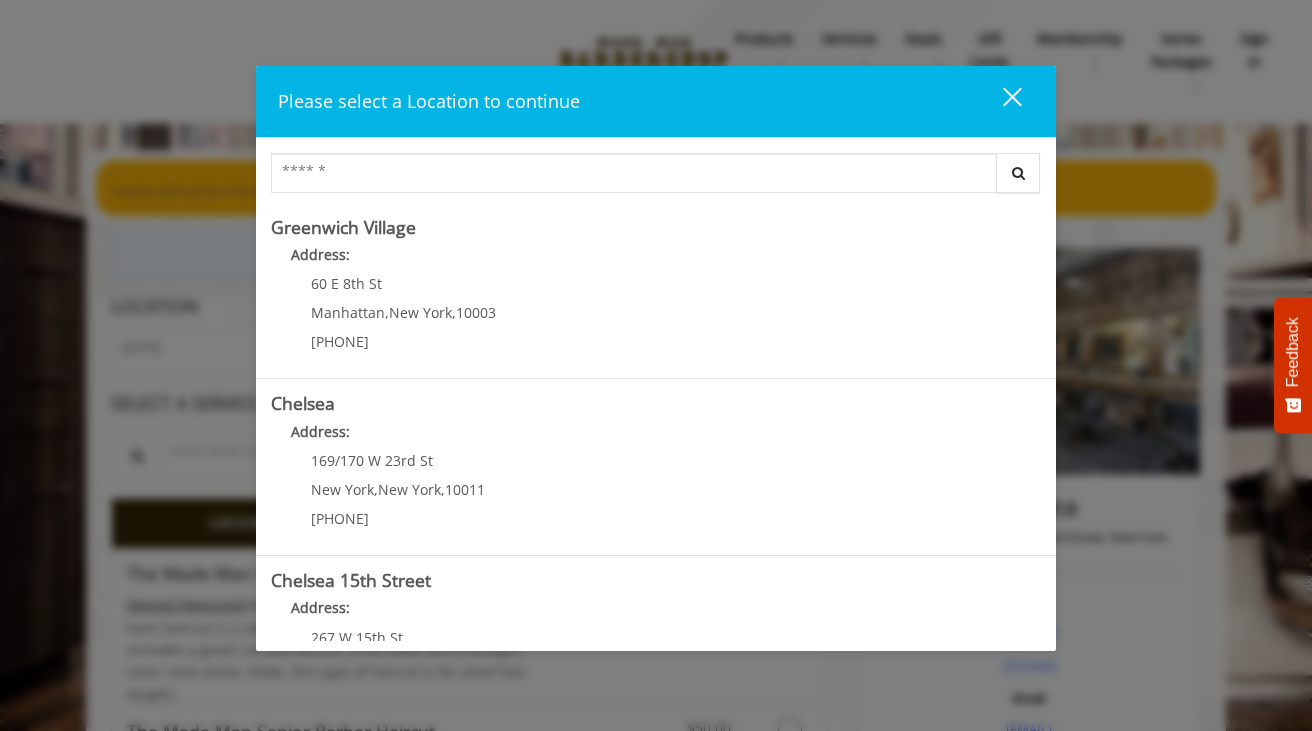 click at bounding box center [1012, 97] 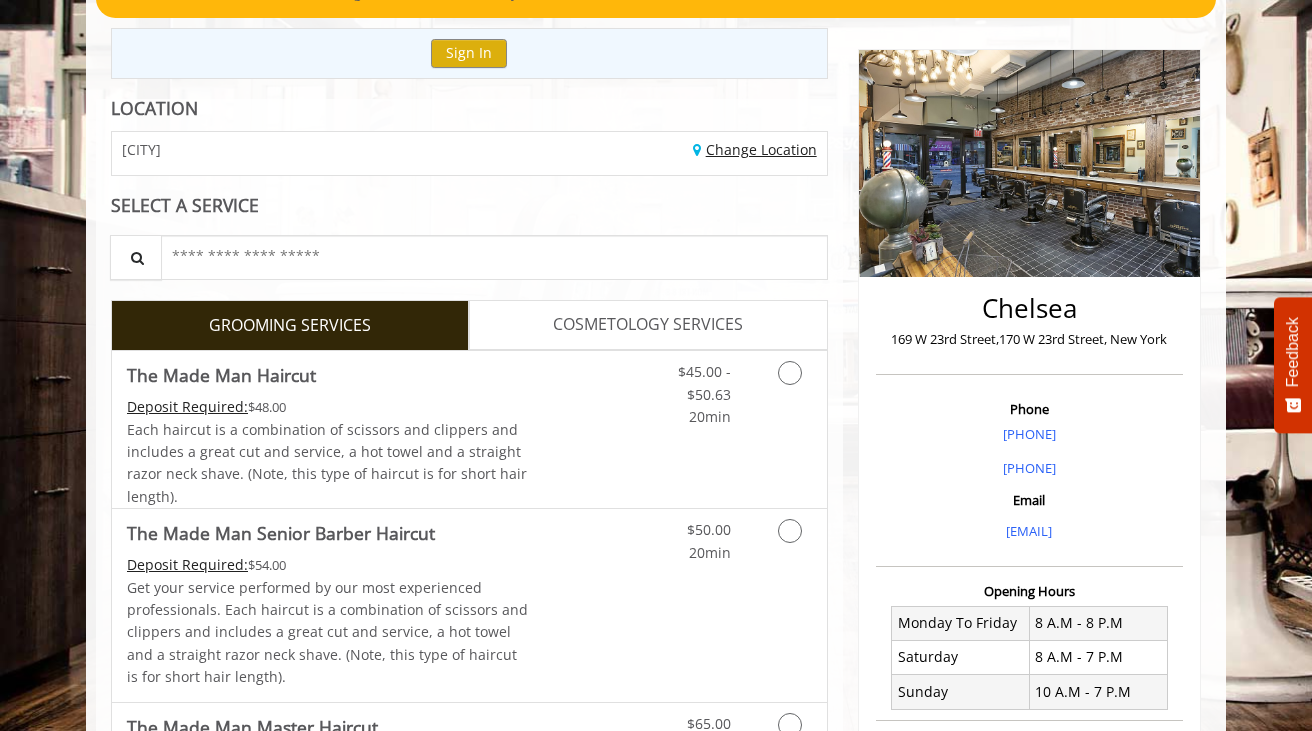 scroll, scrollTop: 223, scrollLeft: 0, axis: vertical 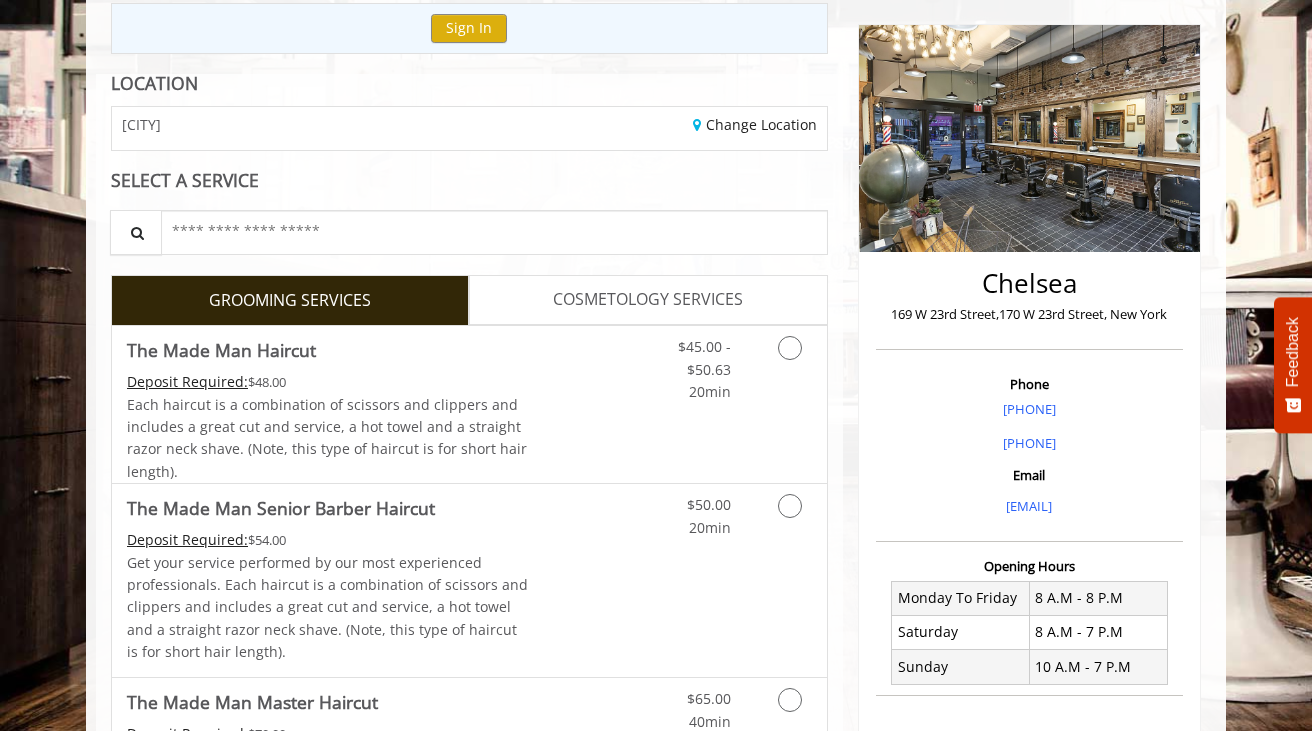 click on "CHELSEA" at bounding box center (283, 128) 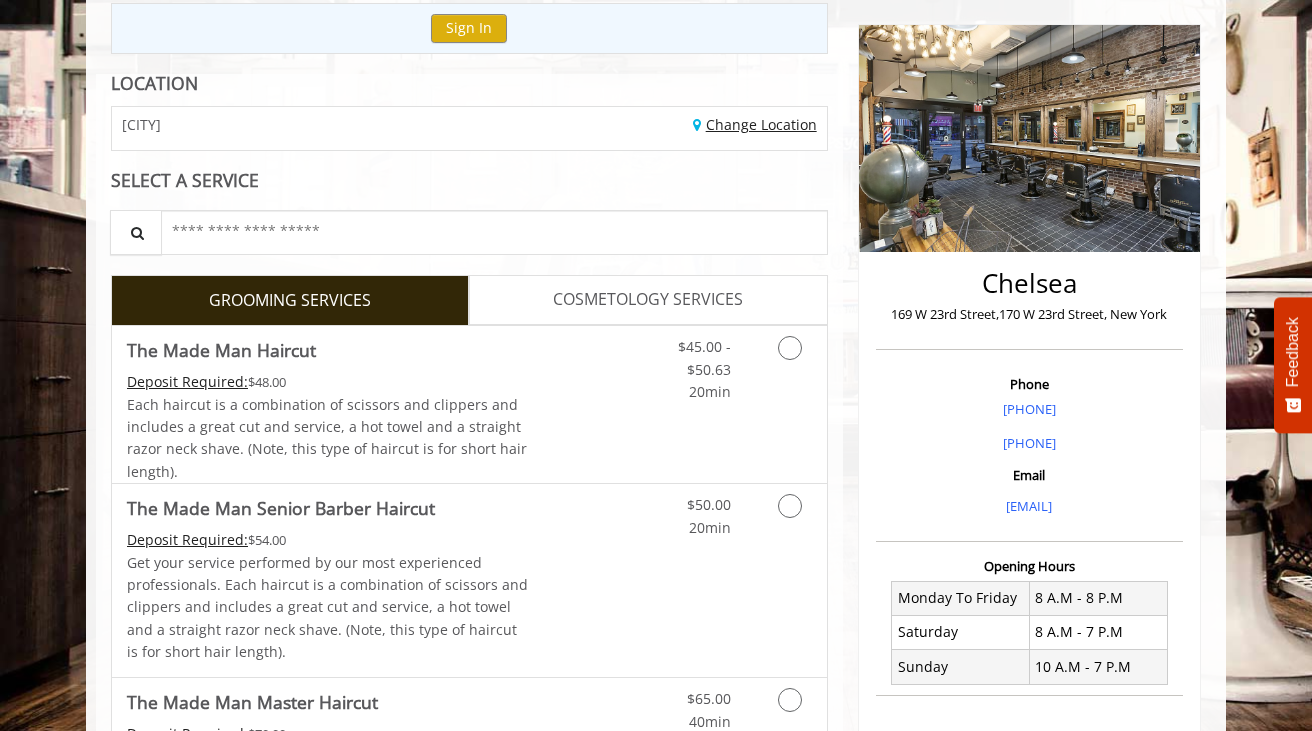 click on "Change  Location" at bounding box center (755, 124) 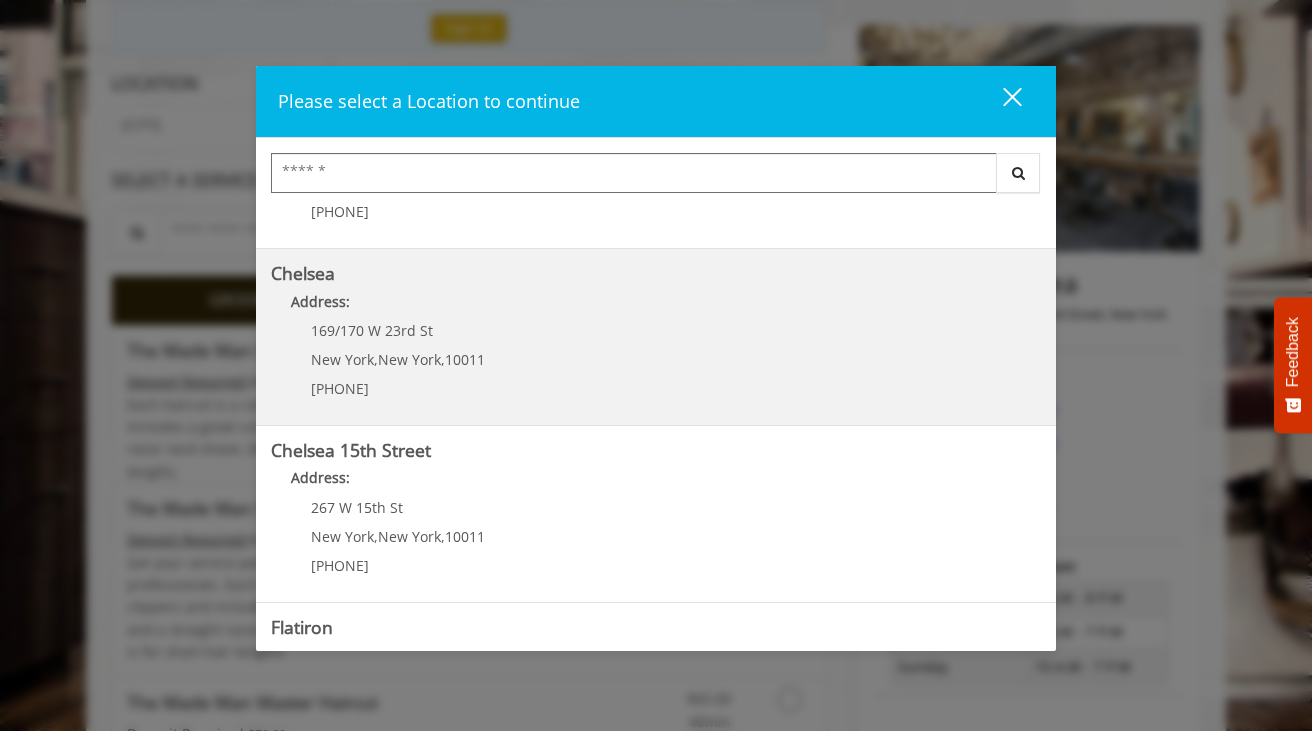 scroll, scrollTop: 131, scrollLeft: 0, axis: vertical 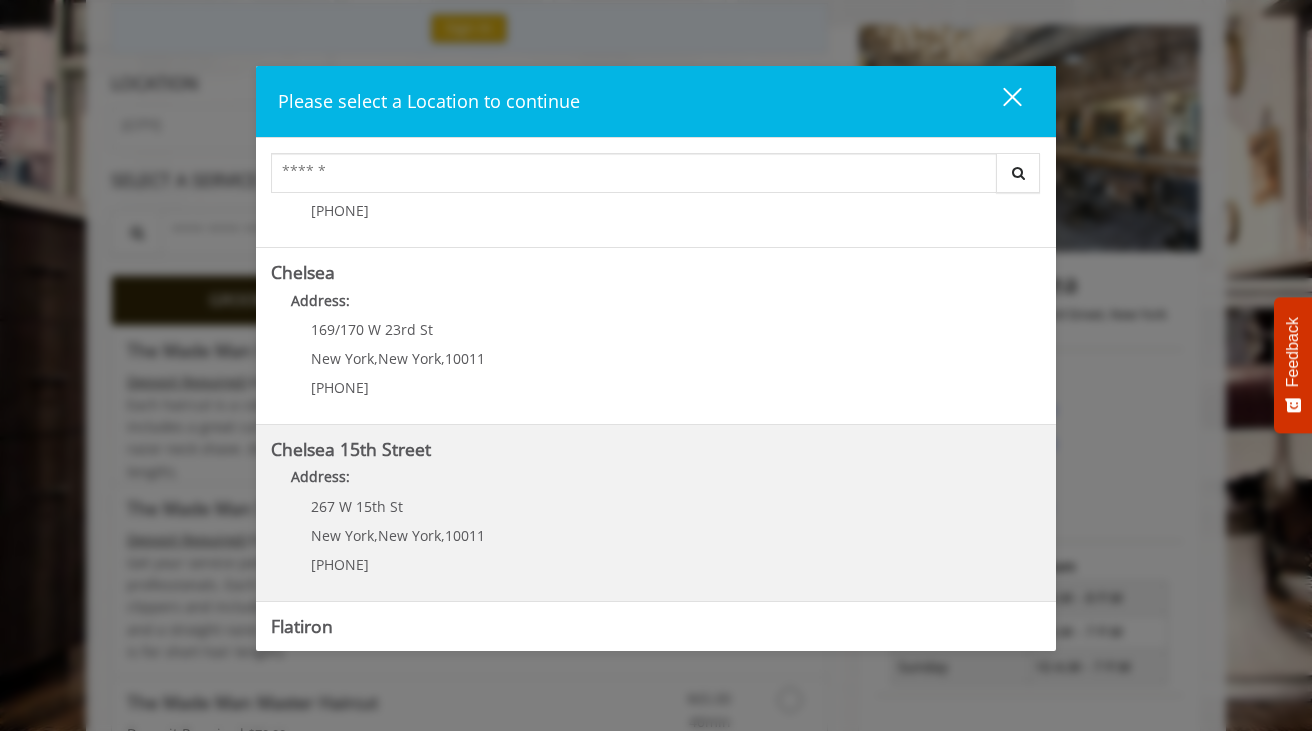 click on "Chelsea 15th Street" at bounding box center (351, 449) 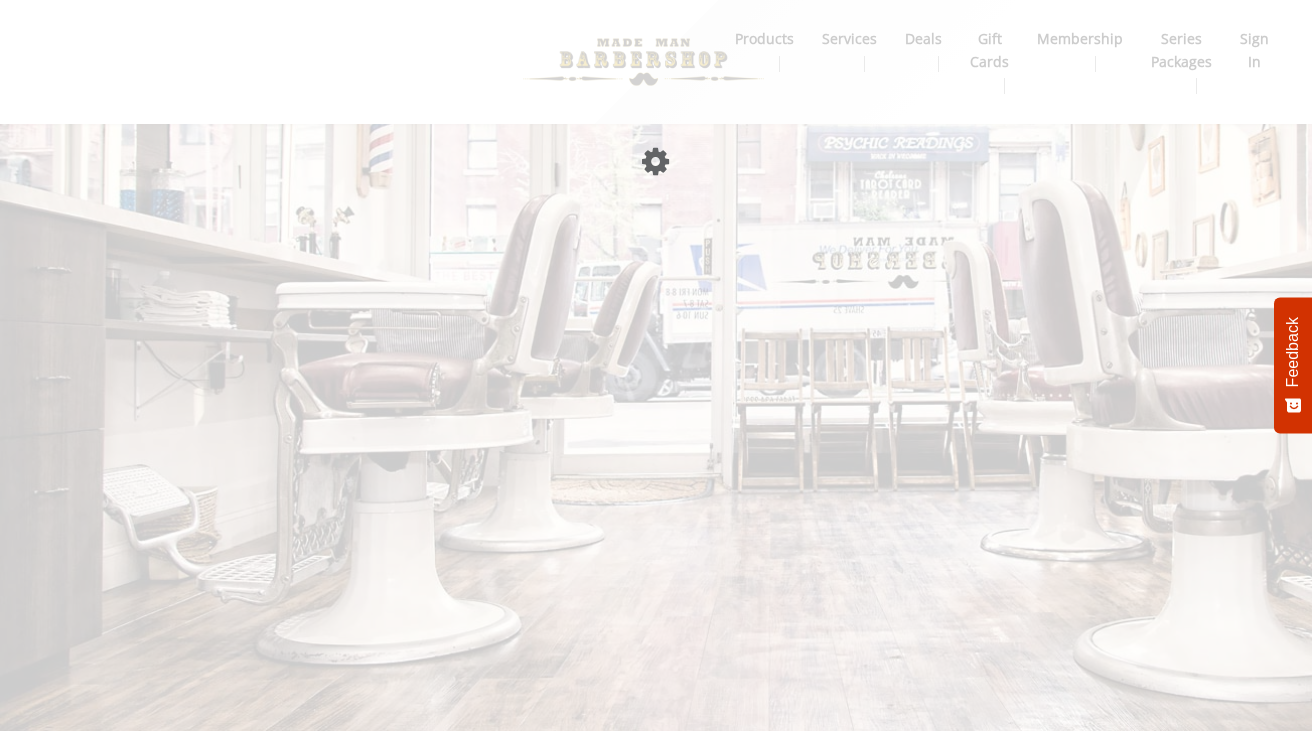 scroll, scrollTop: 0, scrollLeft: 0, axis: both 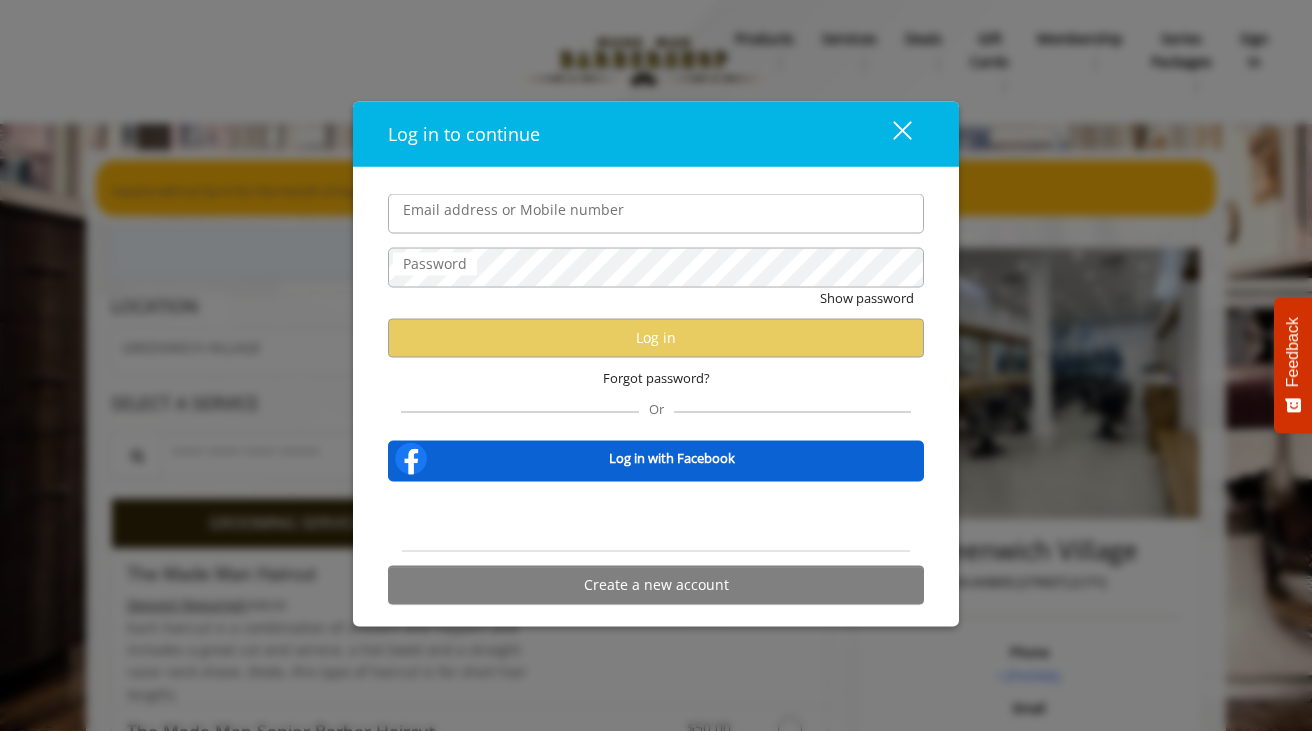 click on "close" at bounding box center [890, 134] 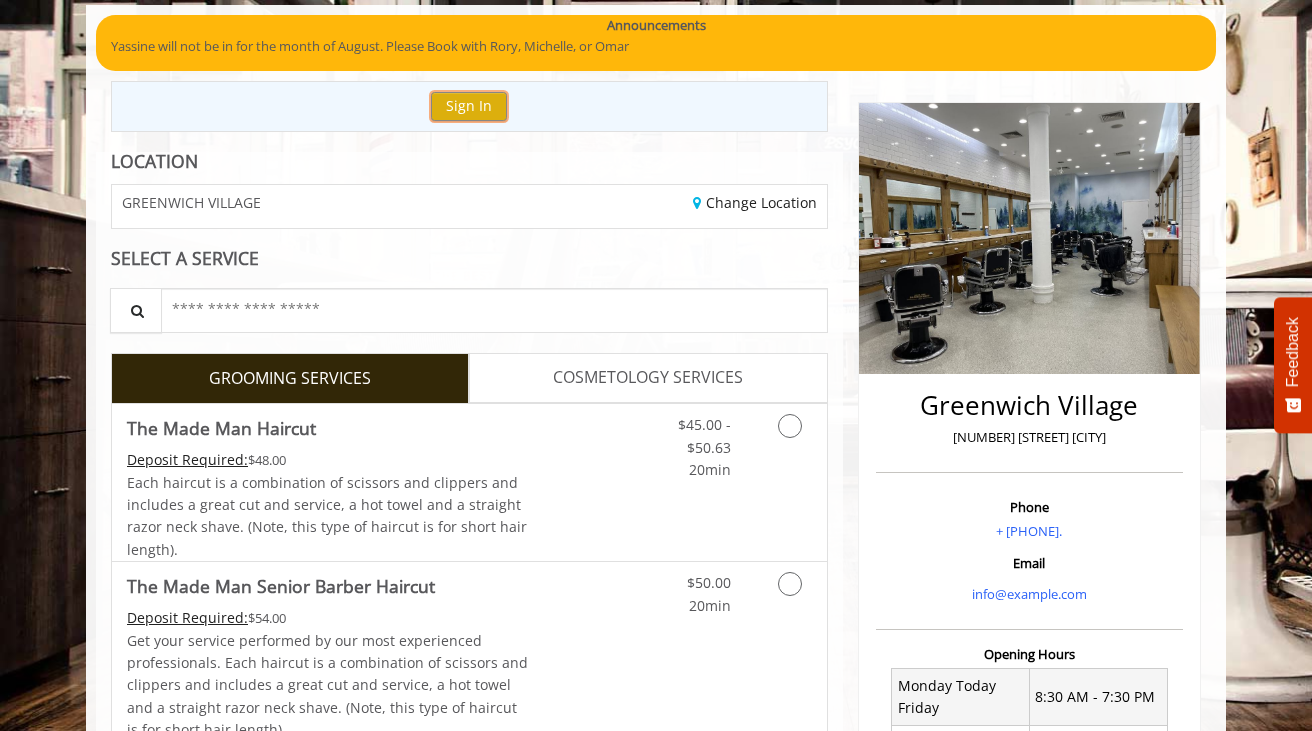 scroll, scrollTop: 141, scrollLeft: 0, axis: vertical 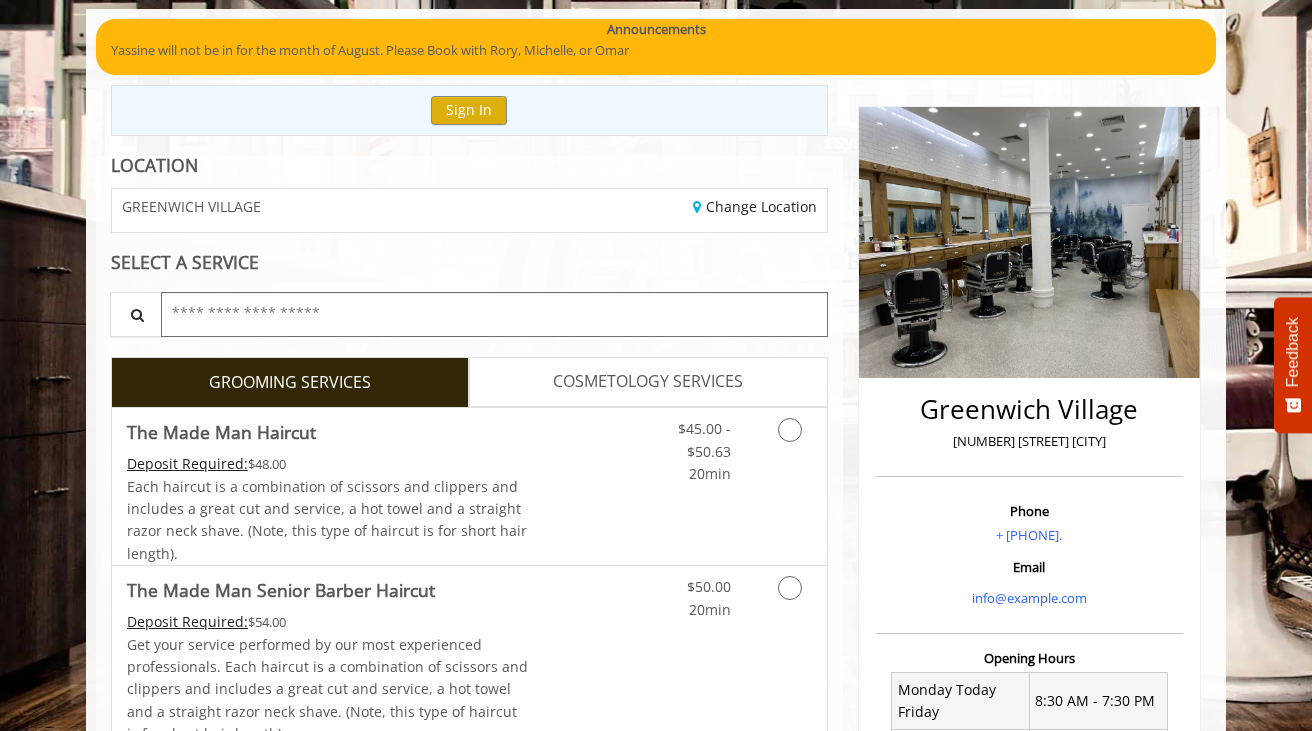 click at bounding box center [494, 314] 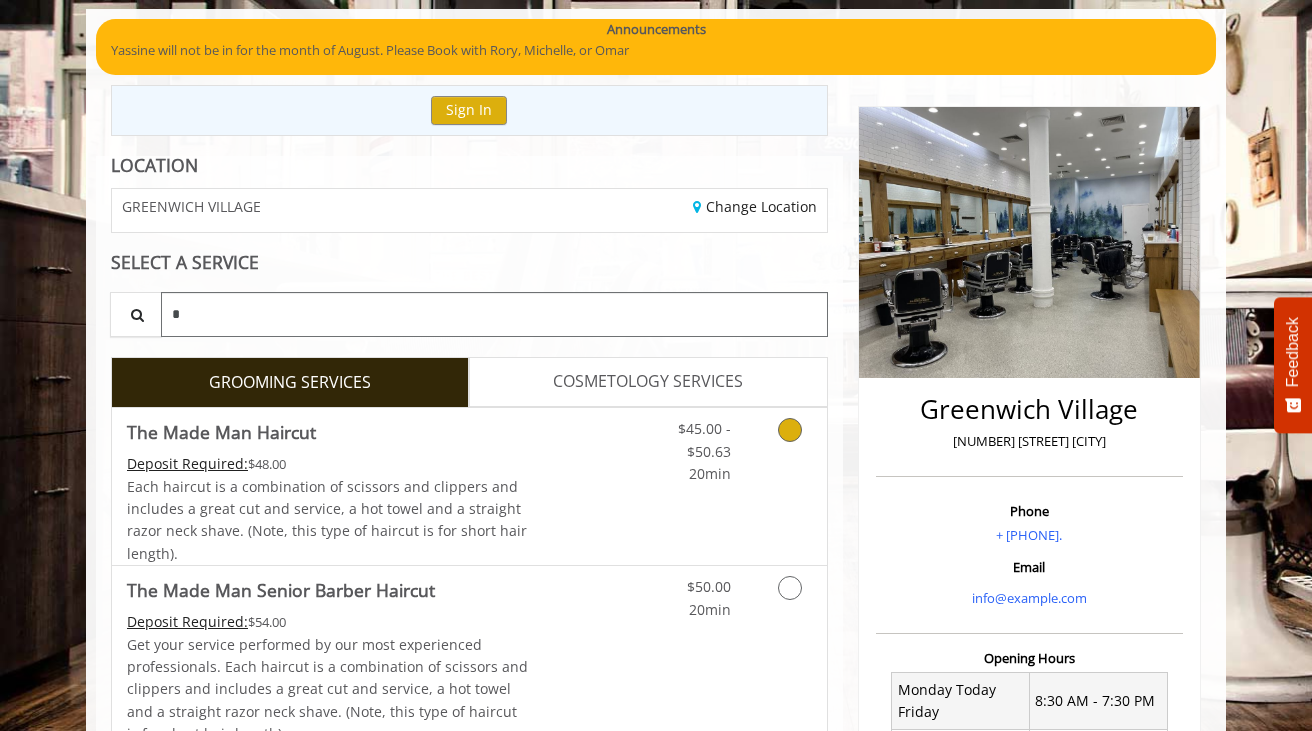 type on "*" 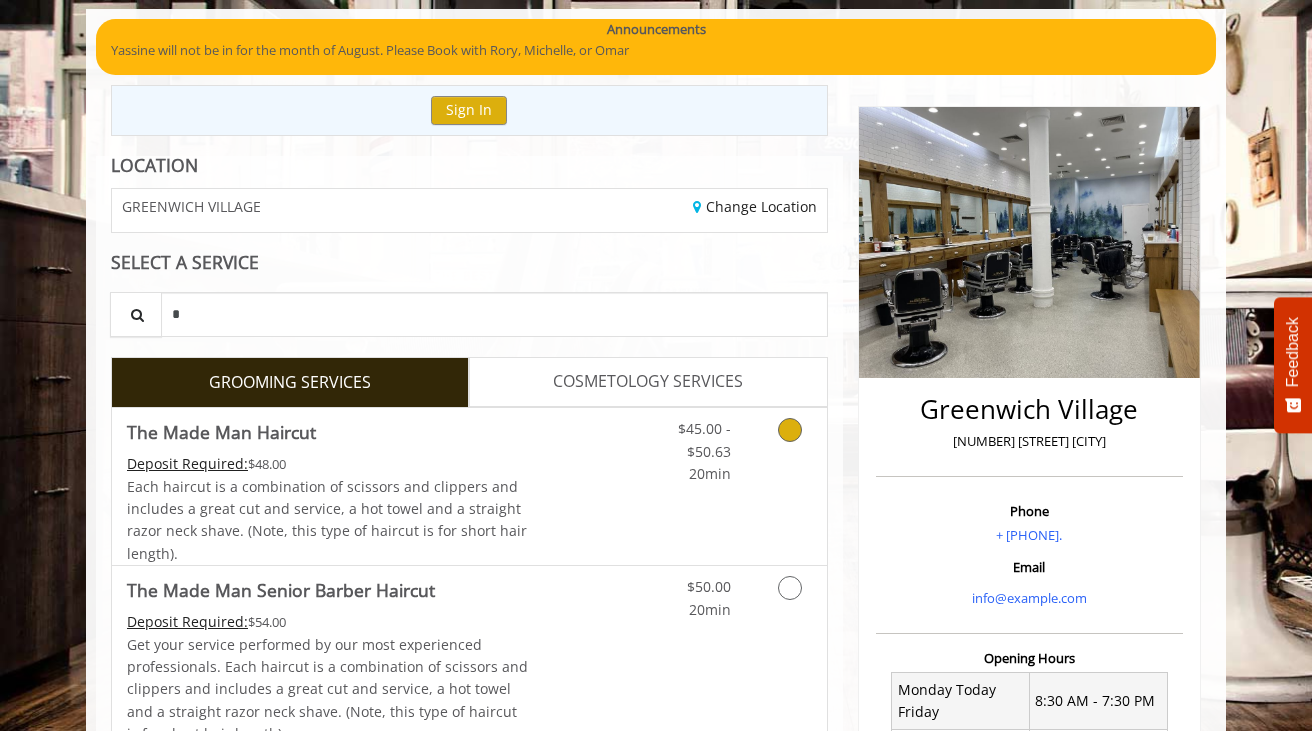 click on "Each haircut is a combination of scissors and clippers and includes a great cut and service, a hot towel and a straight razor neck shave. (Note, this type of haircut is for short hair length)." at bounding box center [327, 520] 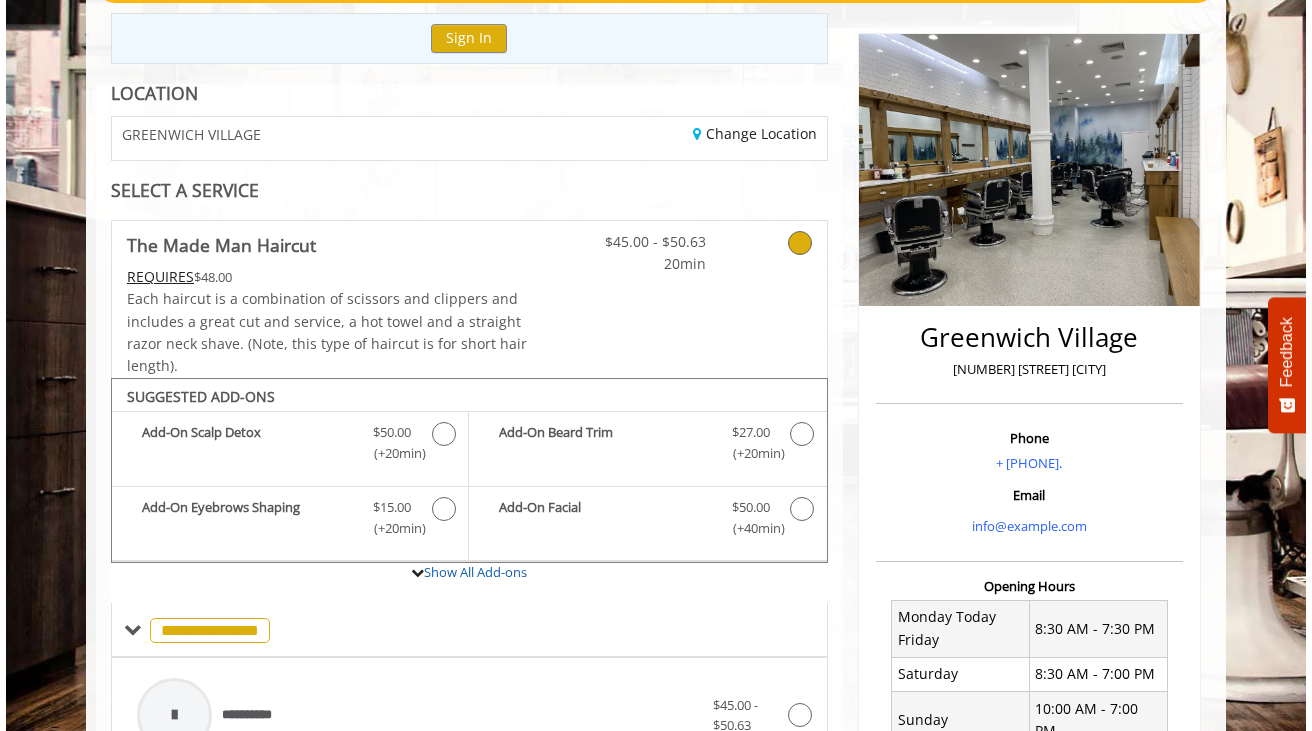 scroll, scrollTop: 241, scrollLeft: 0, axis: vertical 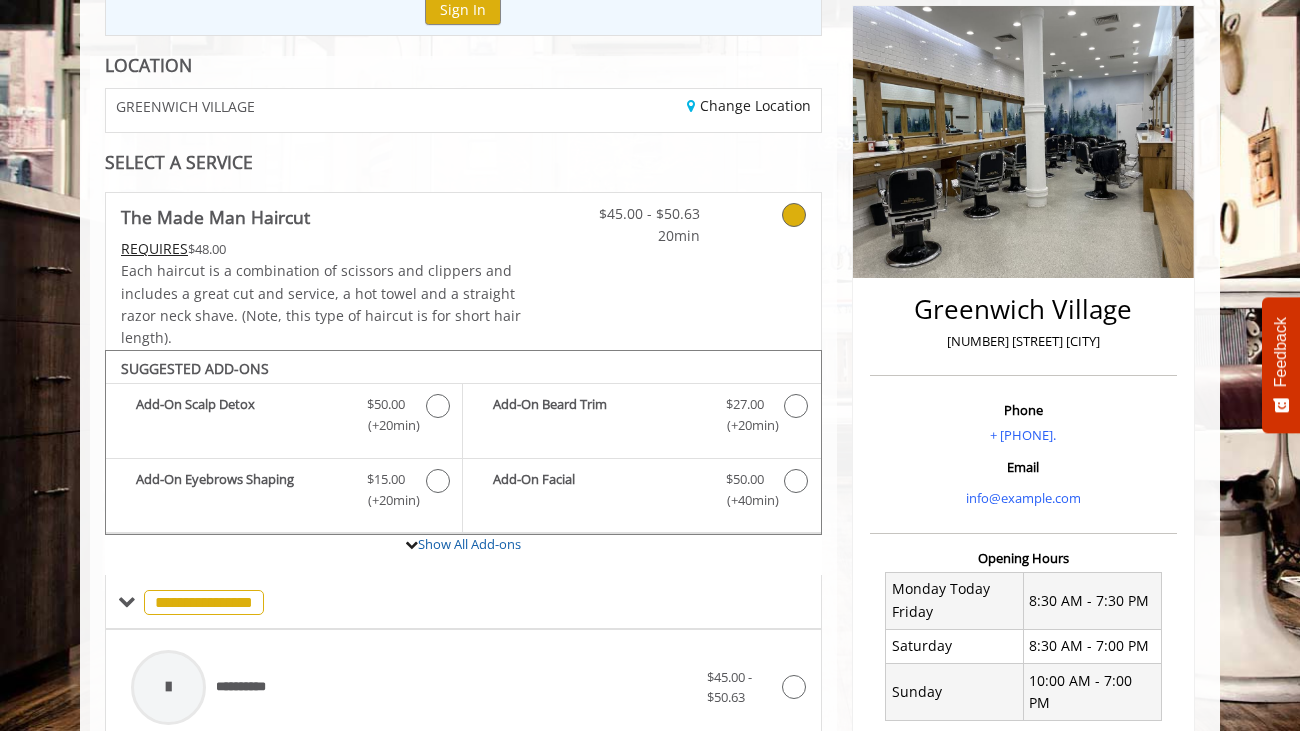 click on "GREENWICH VILLAGE" at bounding box center [277, 110] 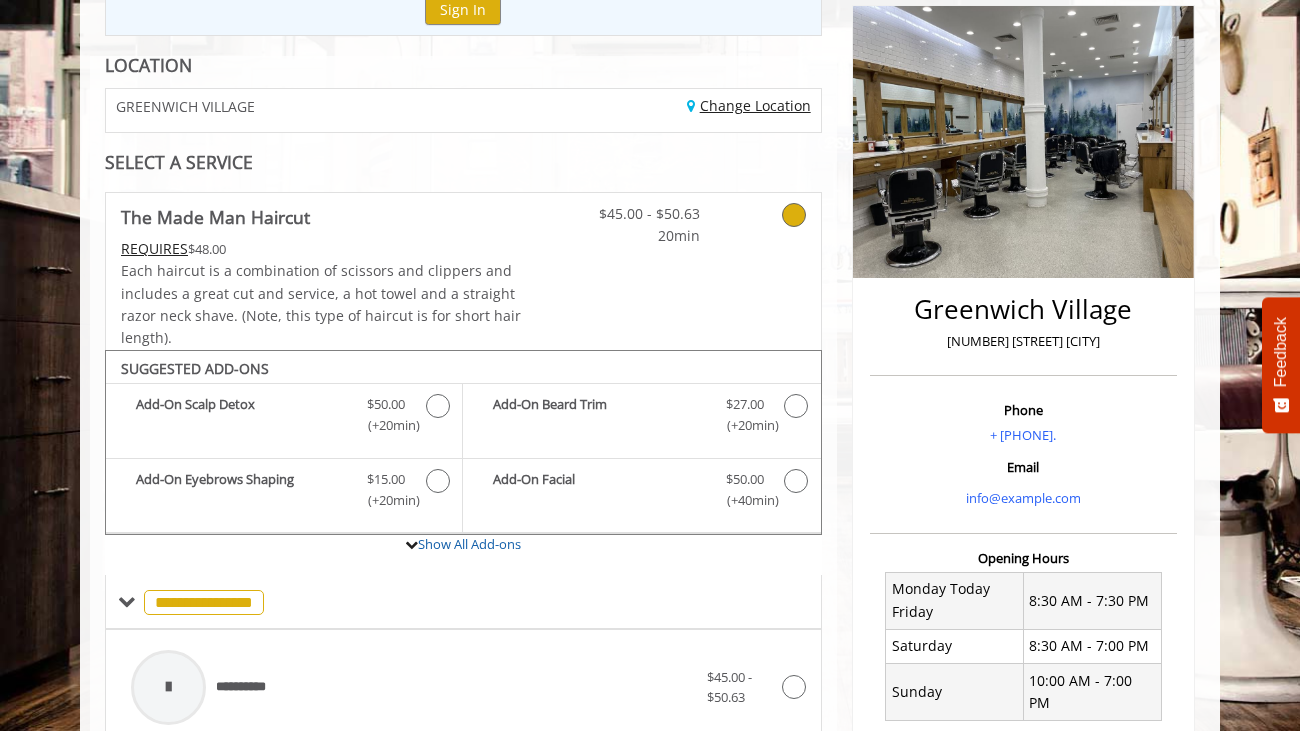 click on "Change  Location" at bounding box center [749, 105] 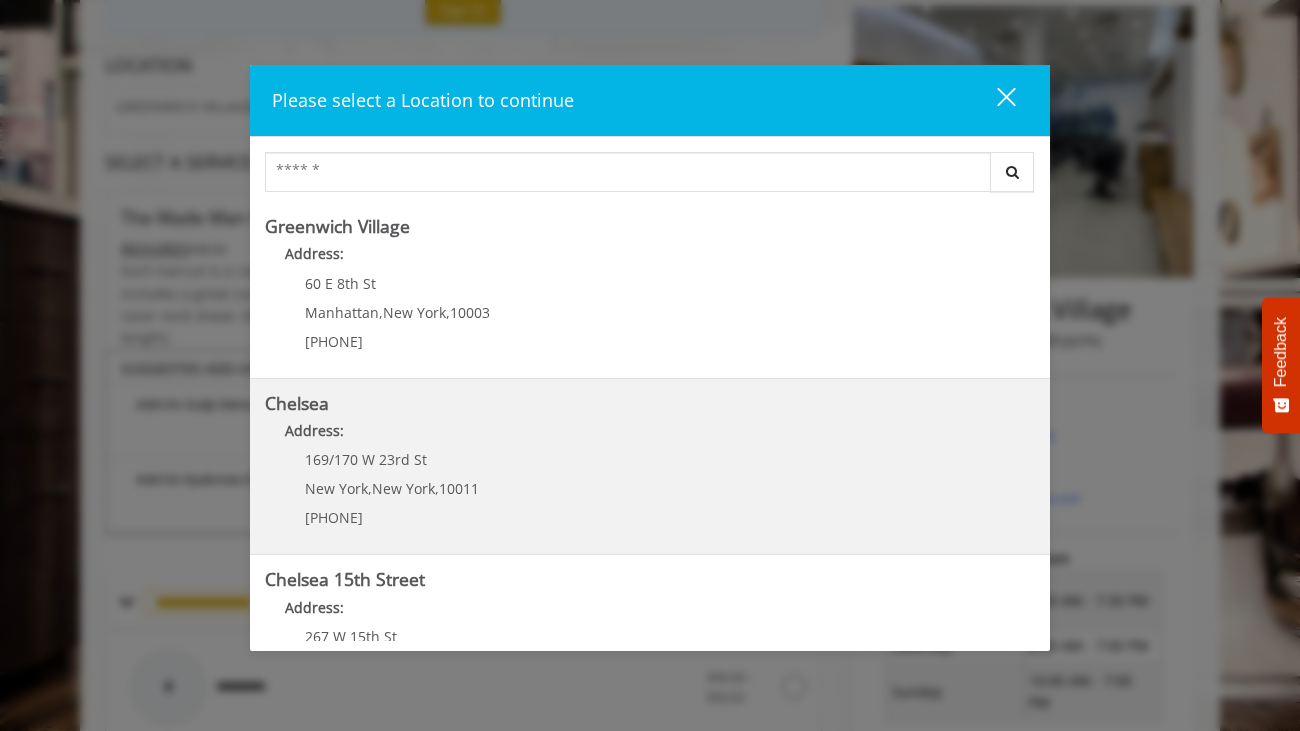 click on "169/170  W 23rd St New York ,  New York ,  10011 (917) 639-3902" at bounding box center [377, 495] 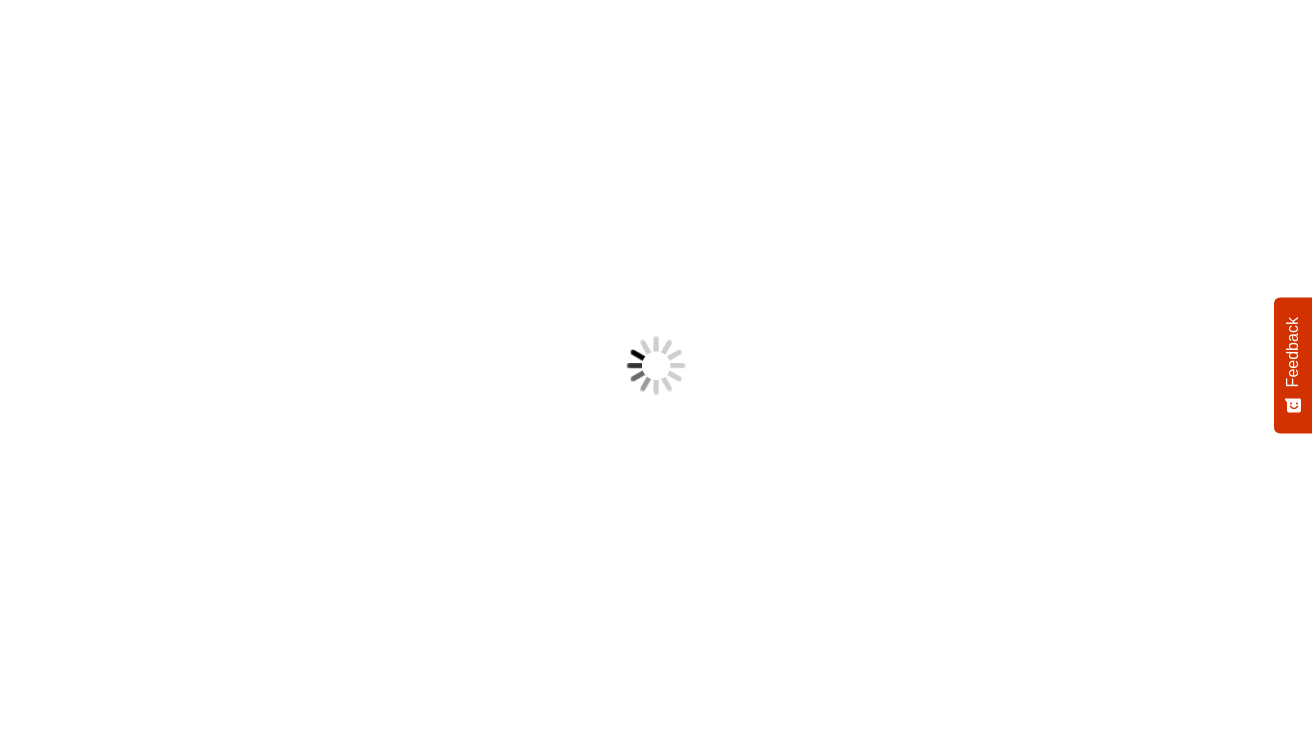 scroll, scrollTop: 0, scrollLeft: 0, axis: both 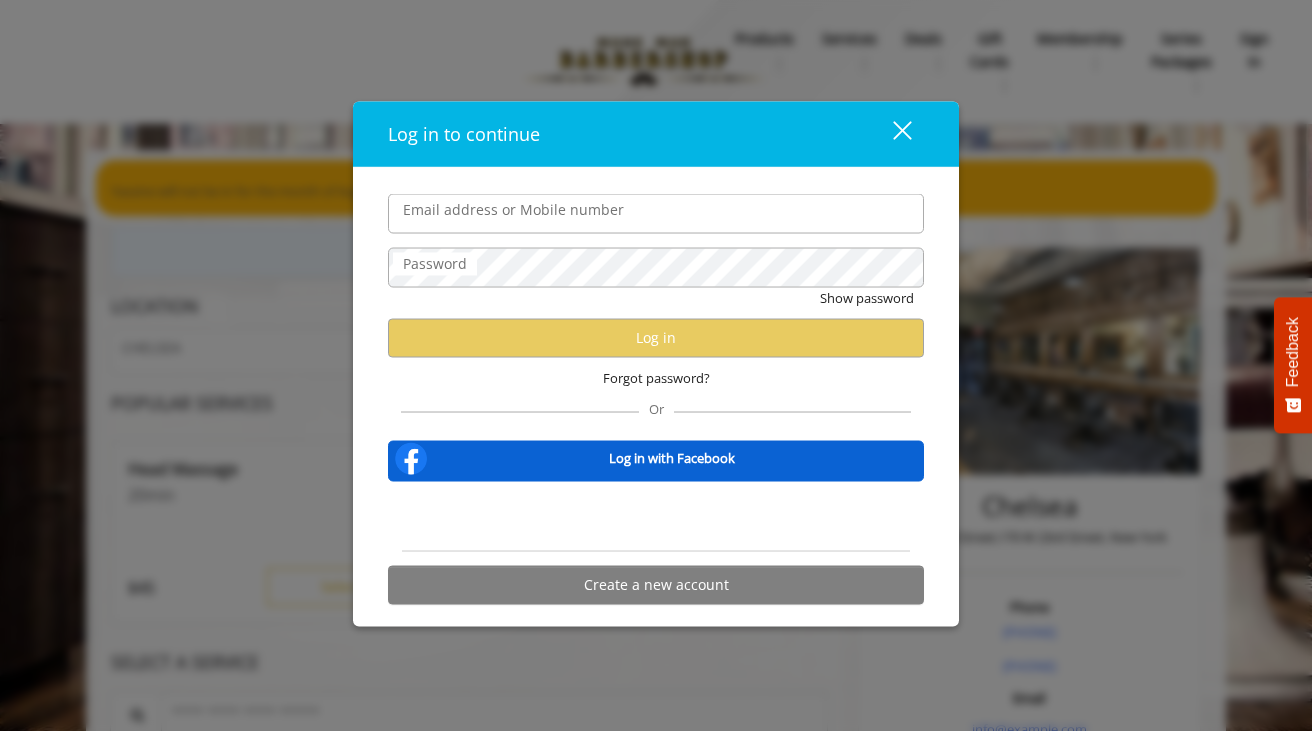 click on "close" at bounding box center (890, 134) 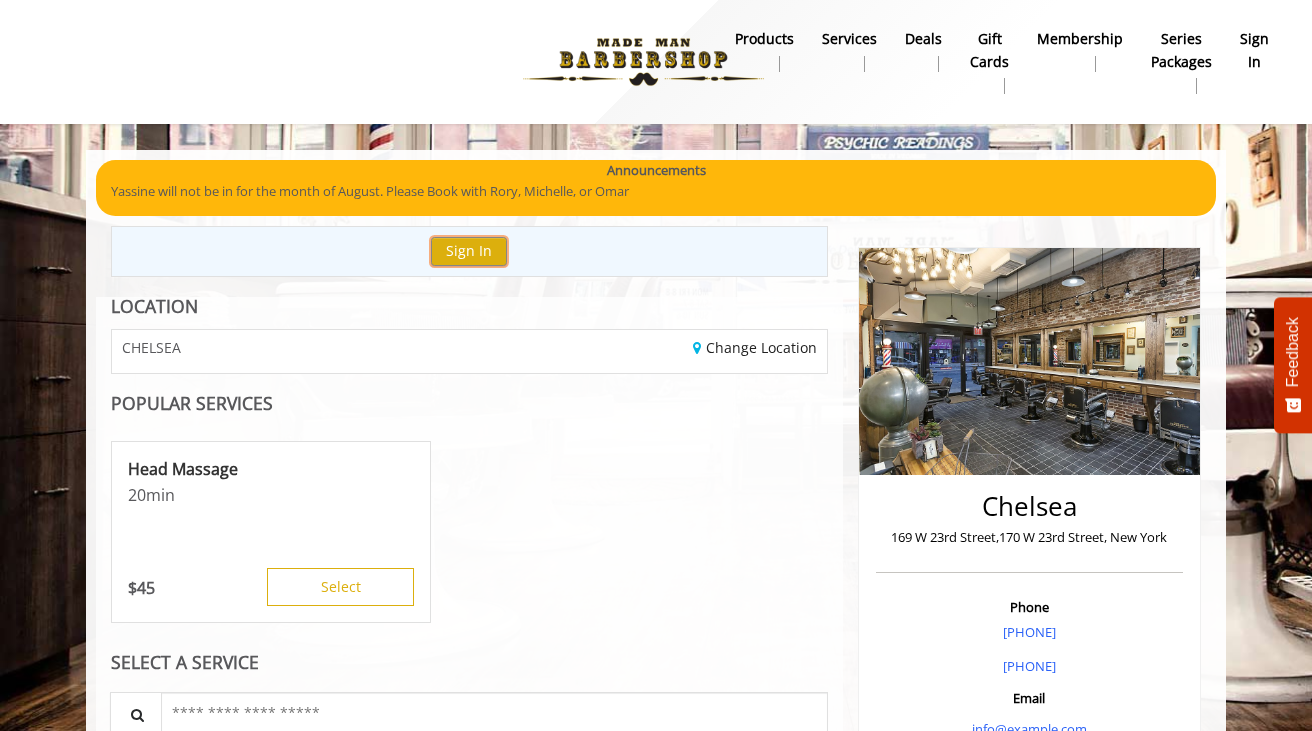 scroll, scrollTop: 650, scrollLeft: 0, axis: vertical 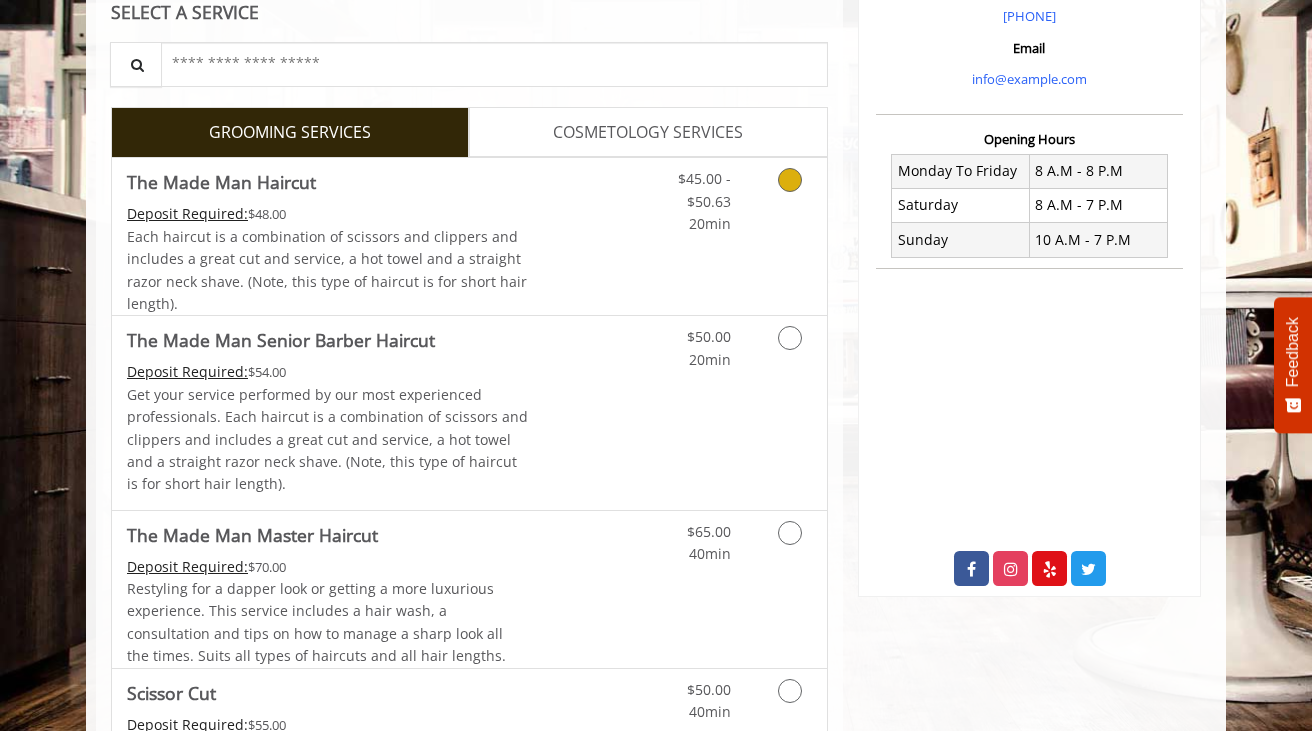 click on "Each haircut is a combination of scissors and clippers and includes a great cut and service, a hot towel and a straight razor neck shave. (Note, this type of haircut is for short hair length)." at bounding box center (327, 270) 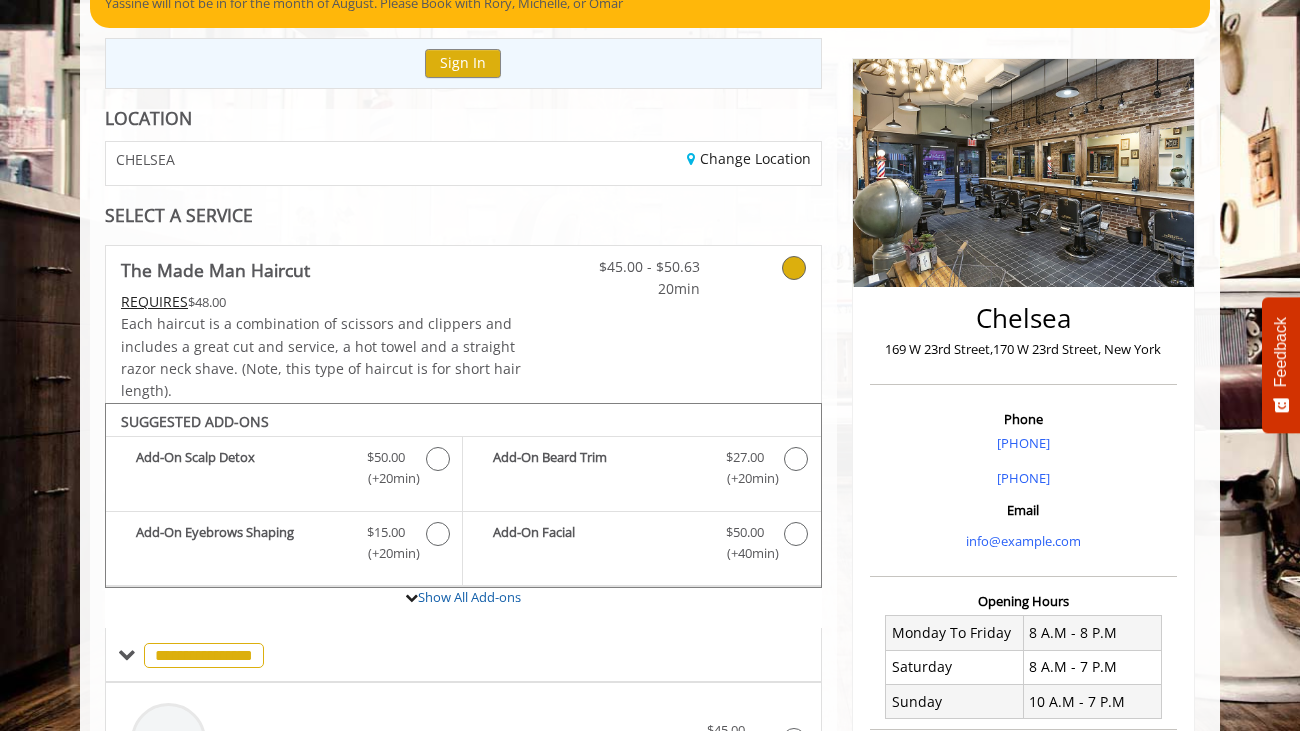 scroll, scrollTop: 211, scrollLeft: 0, axis: vertical 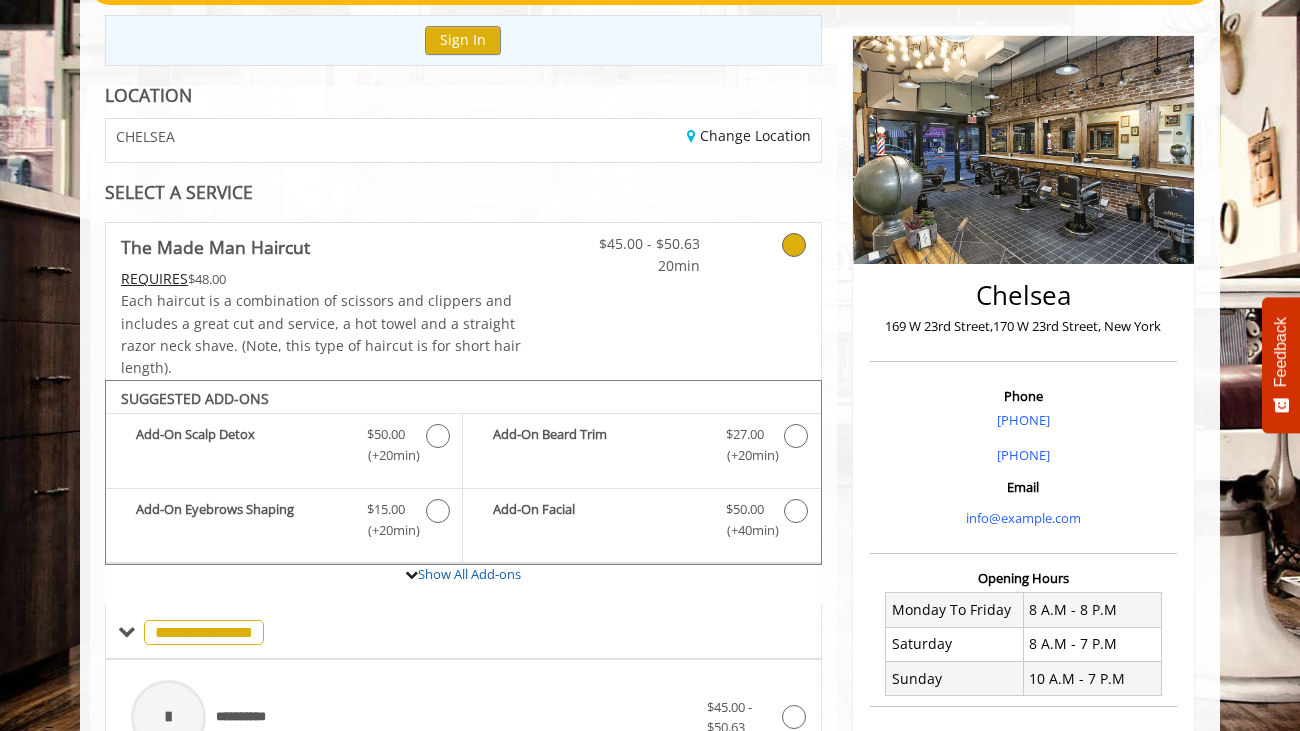 click on "CHELSEA" at bounding box center [277, 140] 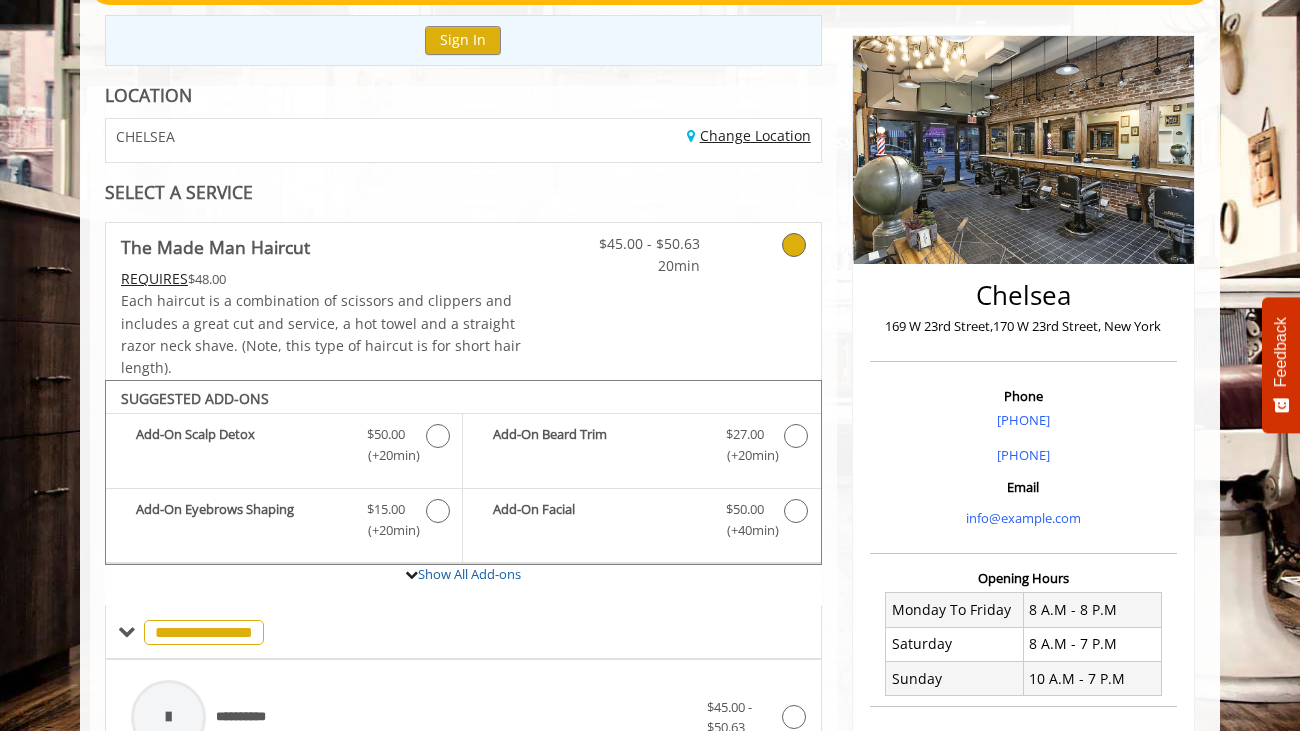 click on "Change  Location" at bounding box center (749, 135) 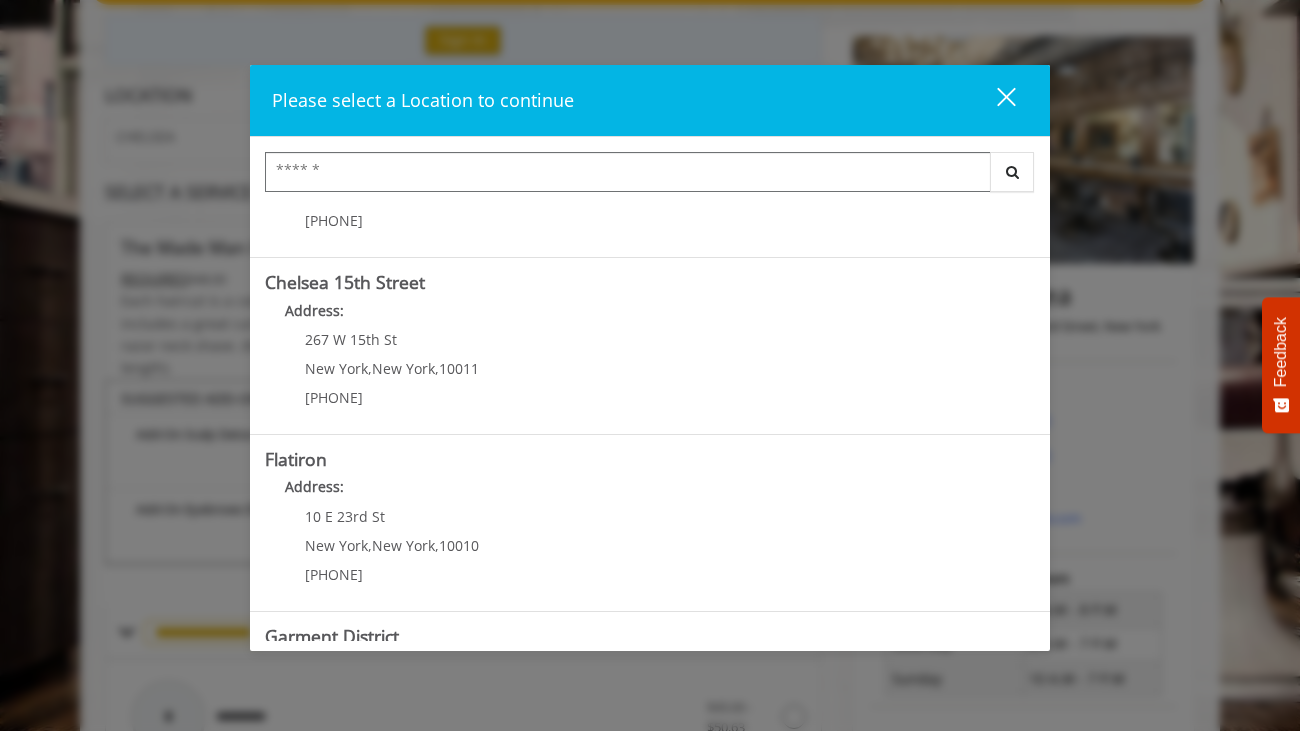 scroll, scrollTop: 444, scrollLeft: 0, axis: vertical 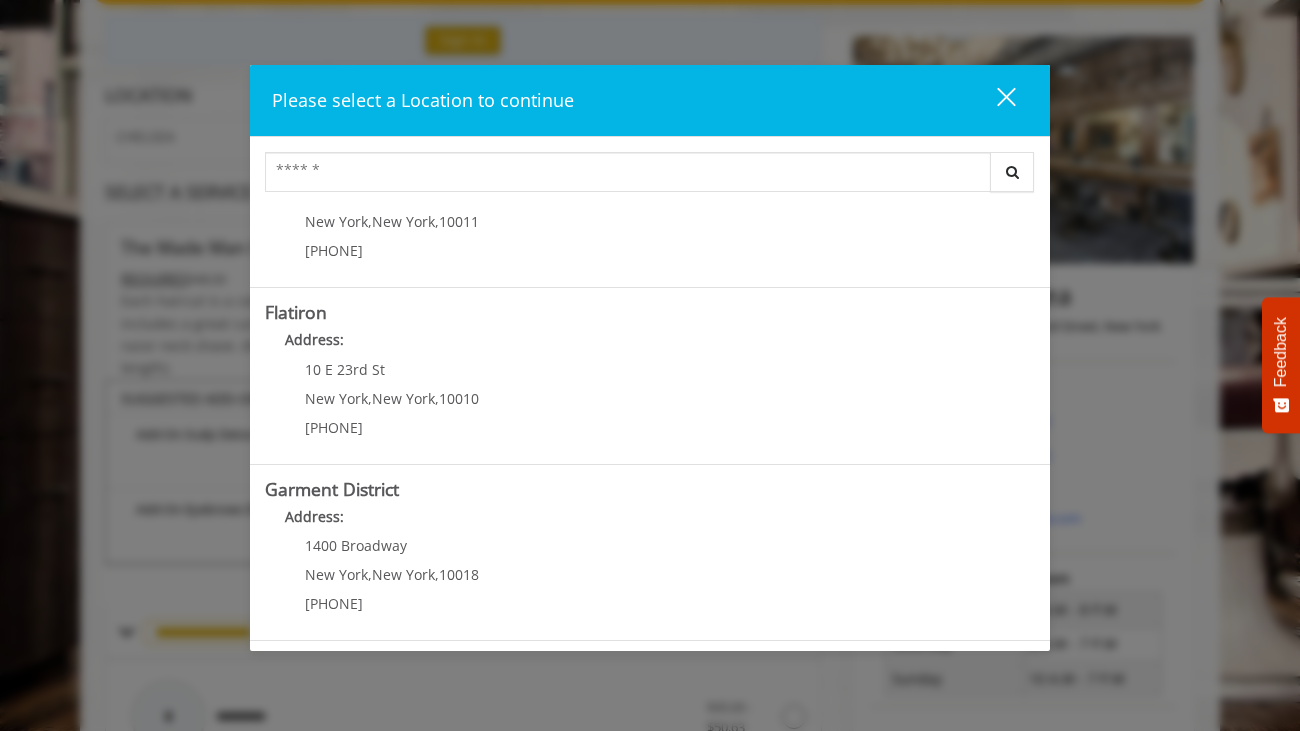click on "Please select a Location to continue  close   Search  Greenwich Village Address: 60 E 8th St Manhattan ,  New York ,  10003 (212) 598-1840 Chelsea Address: 169/170  W 23rd St New York ,  New York ,  10011 (917) 639-3902 Chelsea 15th Street Address: 267 W 15th St New York ,  New York ,  10011 (646) 850-0041 Flatiron  Address: 10 E 23rd St New York ,  New York ,  10010 (917) 475-1765 Garment District Address: 1400 Broadway New York ,  New York ,  10018 (212) 997-4247" at bounding box center (650, 365) 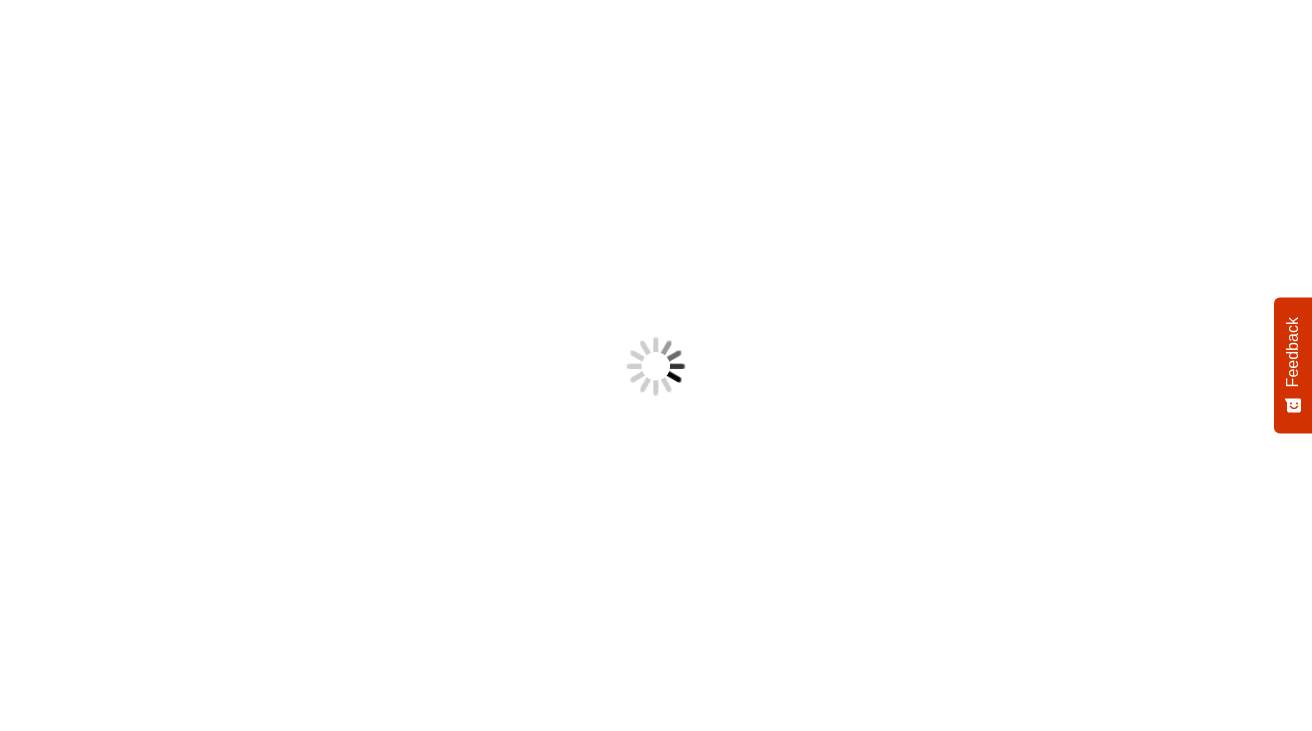 scroll, scrollTop: 0, scrollLeft: 0, axis: both 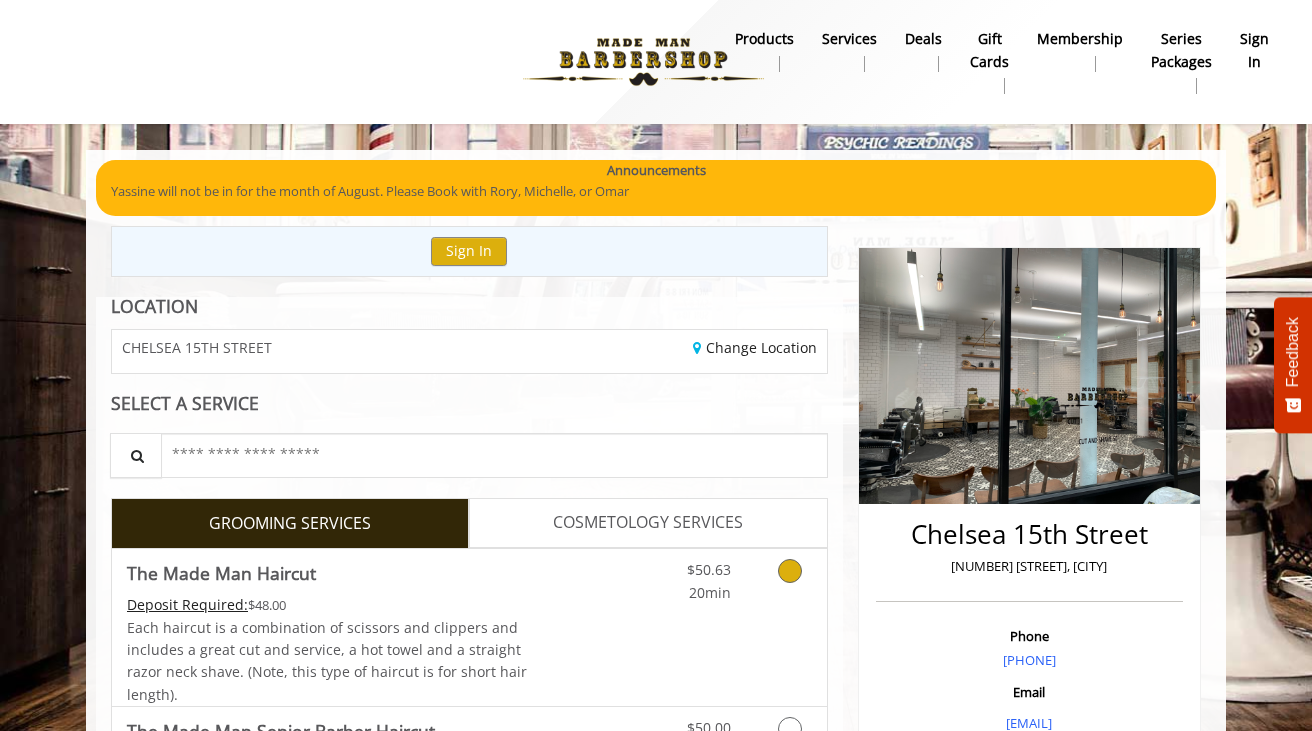 click on "Each haircut is a combination of scissors and clippers and includes a great cut and service, a hot towel and a straight razor neck shave. (Note, this type of haircut is for short hair length)." at bounding box center [327, 661] 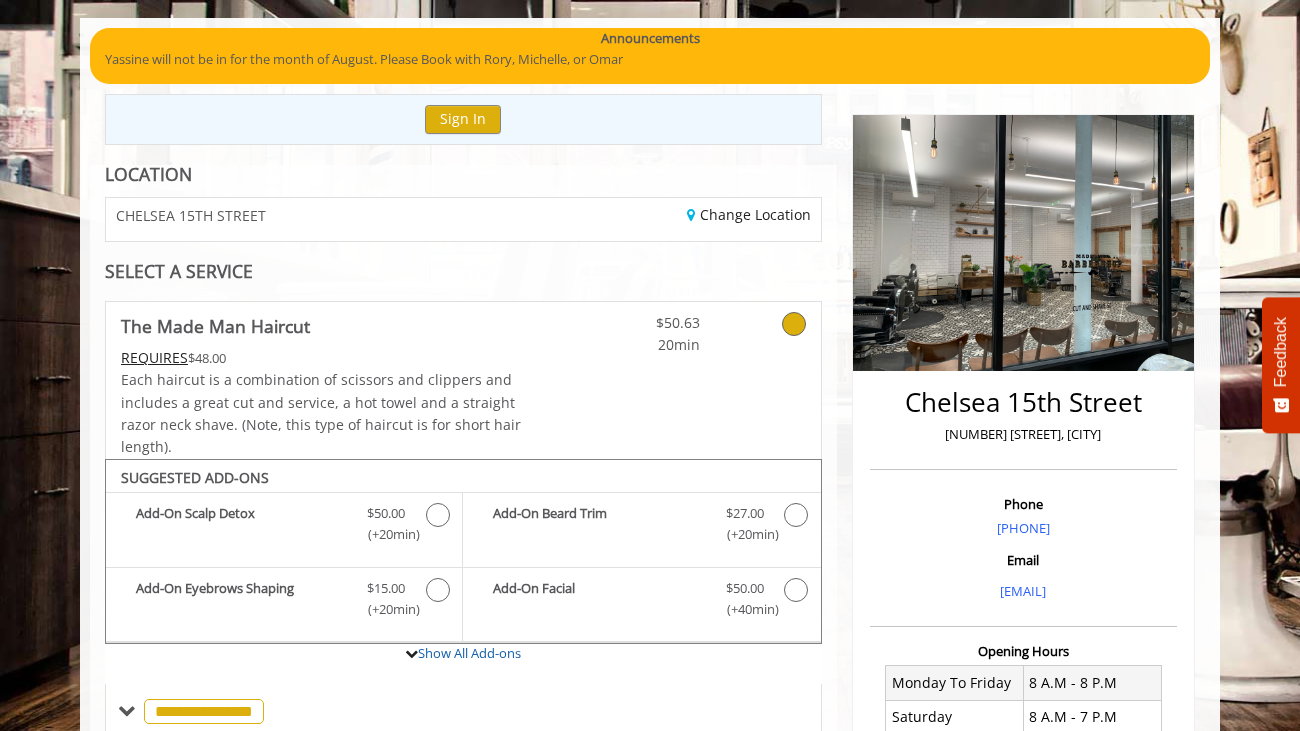 scroll, scrollTop: 0, scrollLeft: 0, axis: both 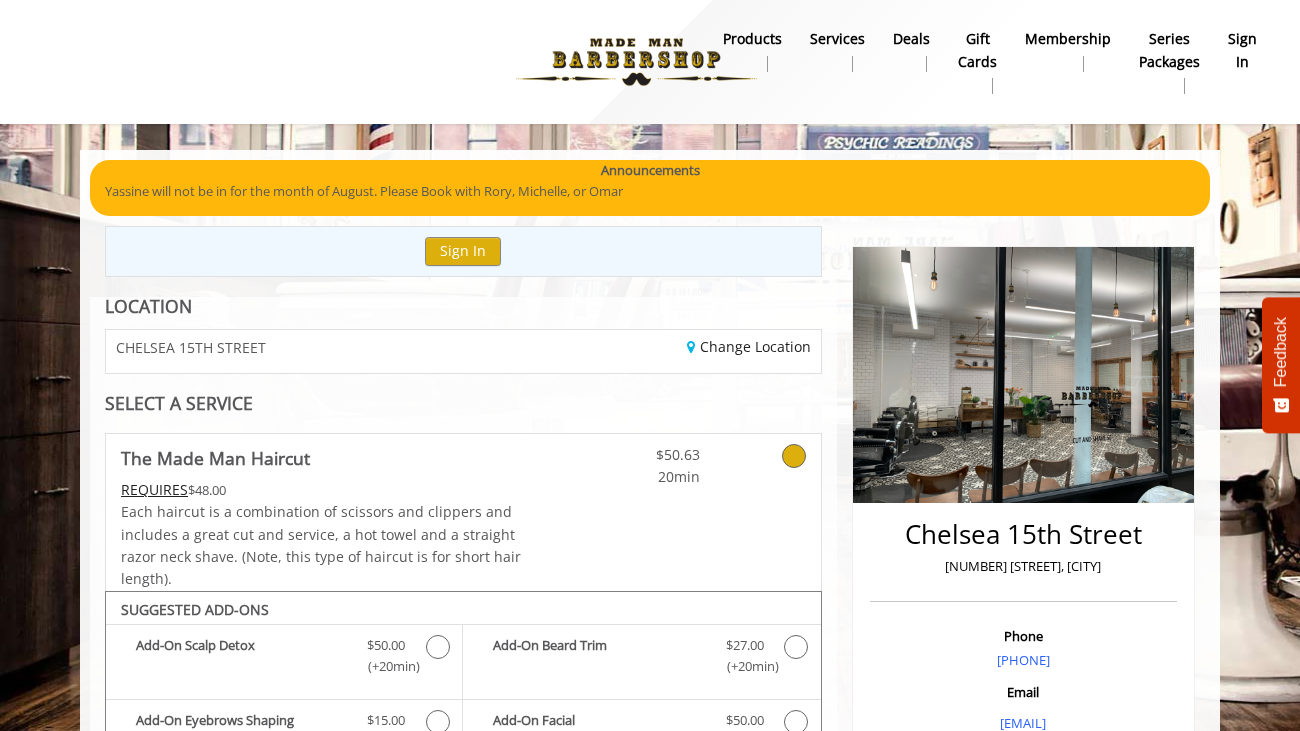 click on "CHELSEA 15TH STREET" at bounding box center (277, 351) 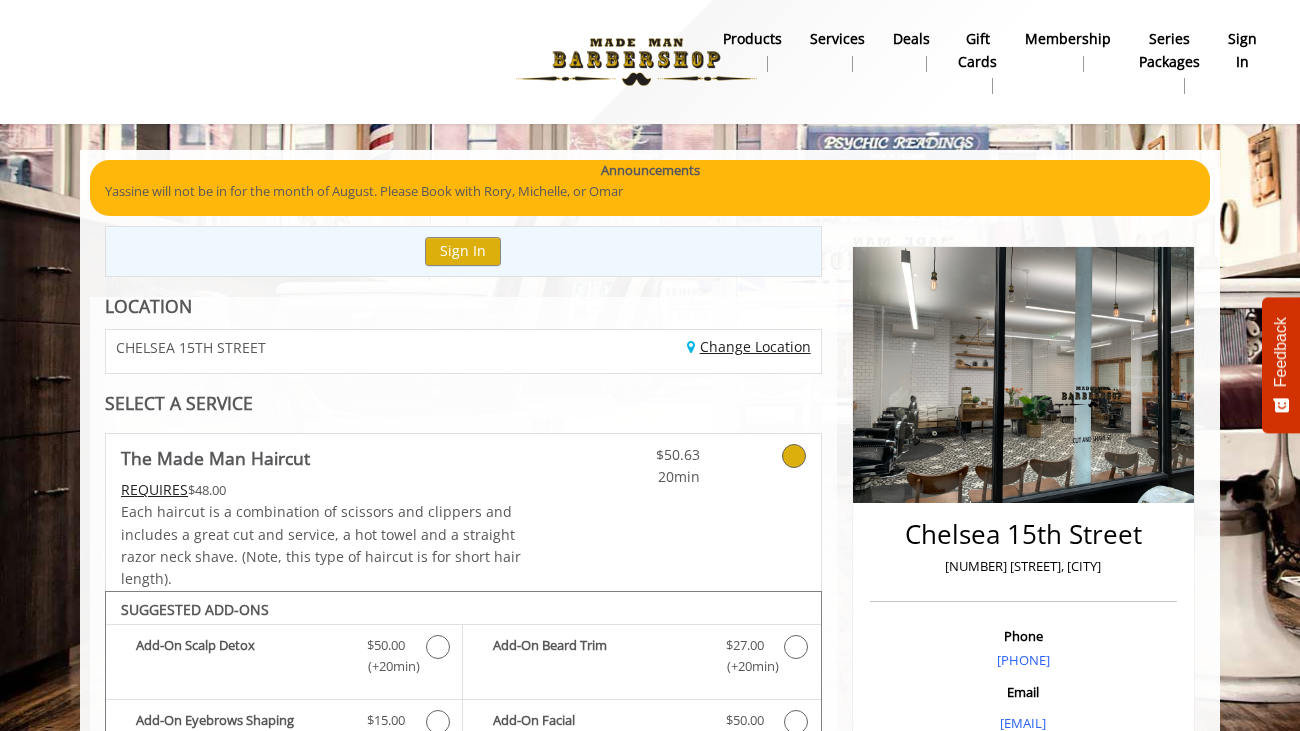 click on "Change  Location" at bounding box center (749, 346) 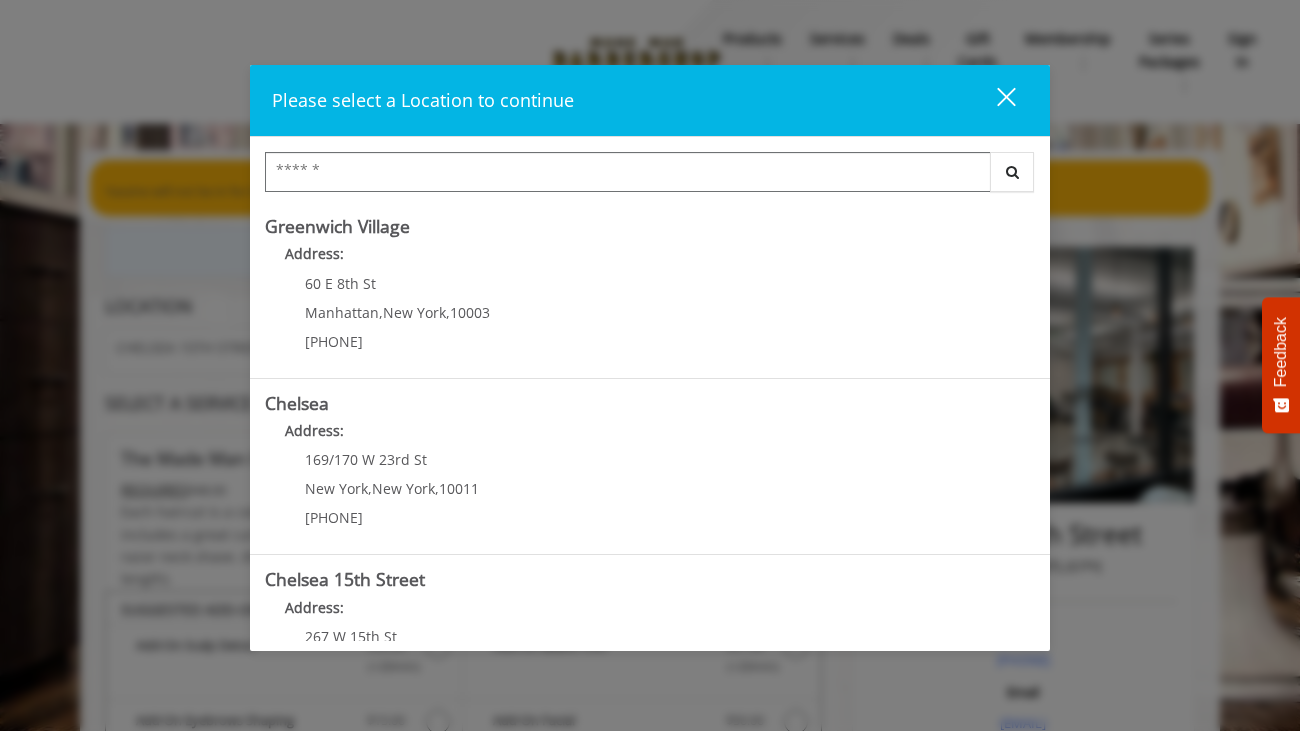scroll, scrollTop: 444, scrollLeft: 0, axis: vertical 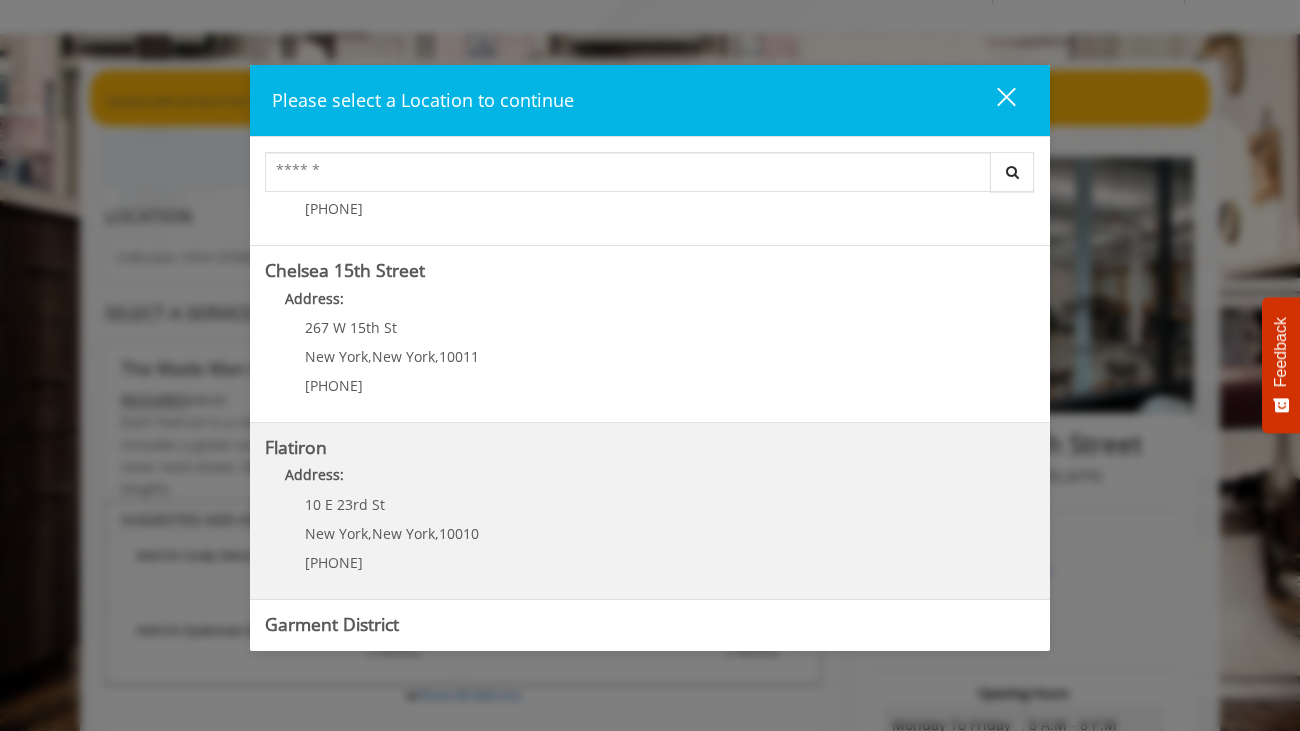 click on "Address:" at bounding box center [650, 480] 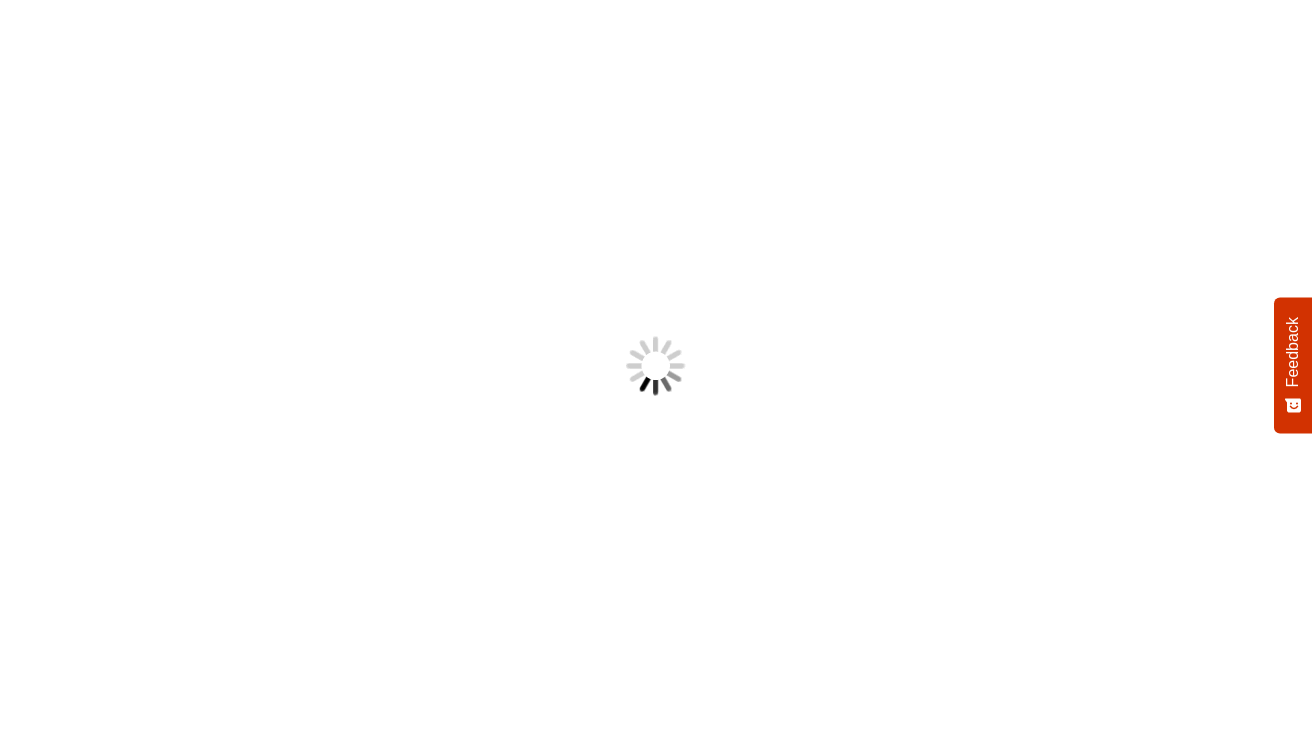 scroll, scrollTop: 0, scrollLeft: 0, axis: both 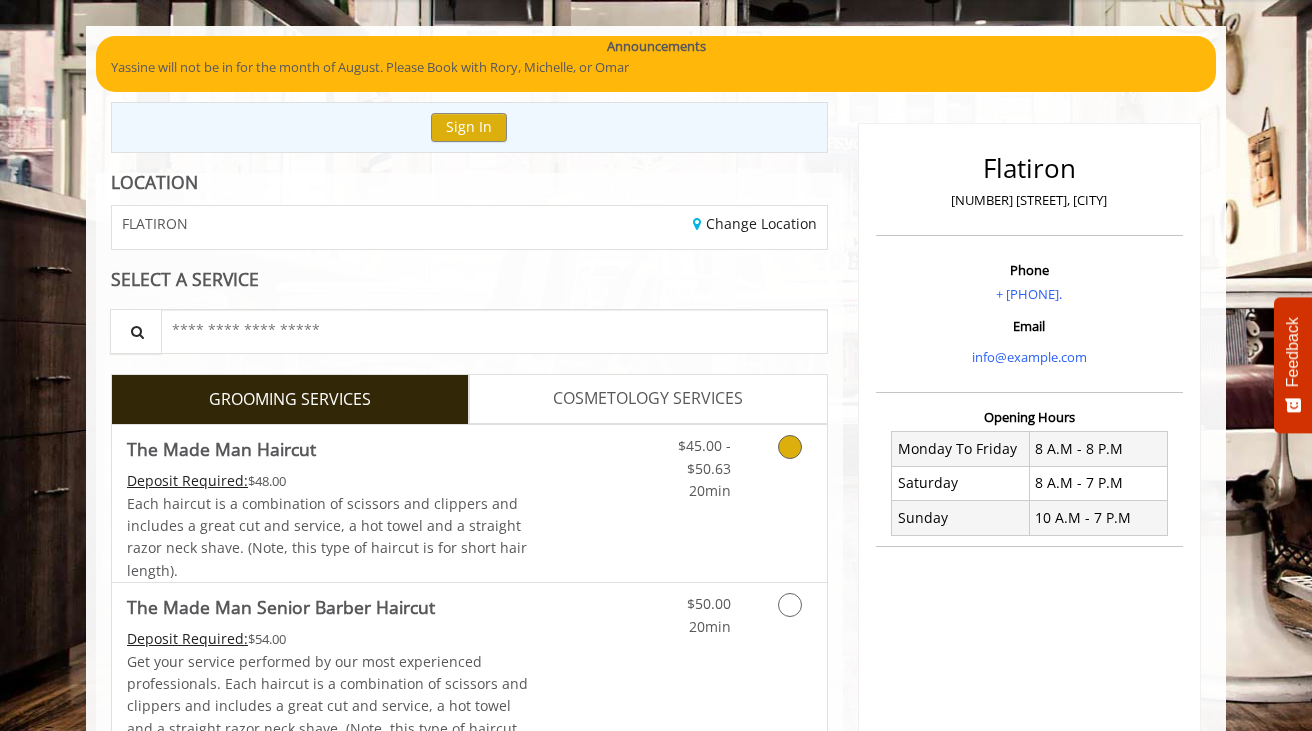 click on "The Made Man Haircut" at bounding box center (221, 449) 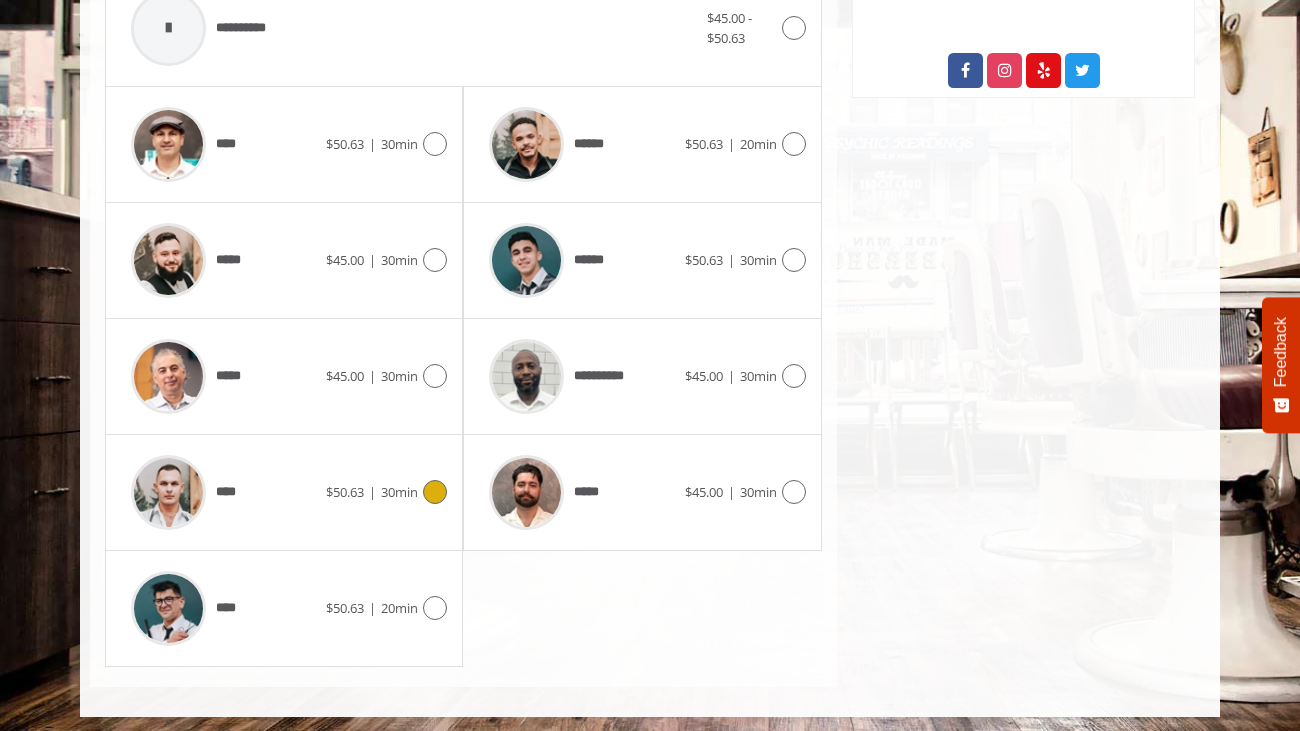 scroll, scrollTop: 905, scrollLeft: 0, axis: vertical 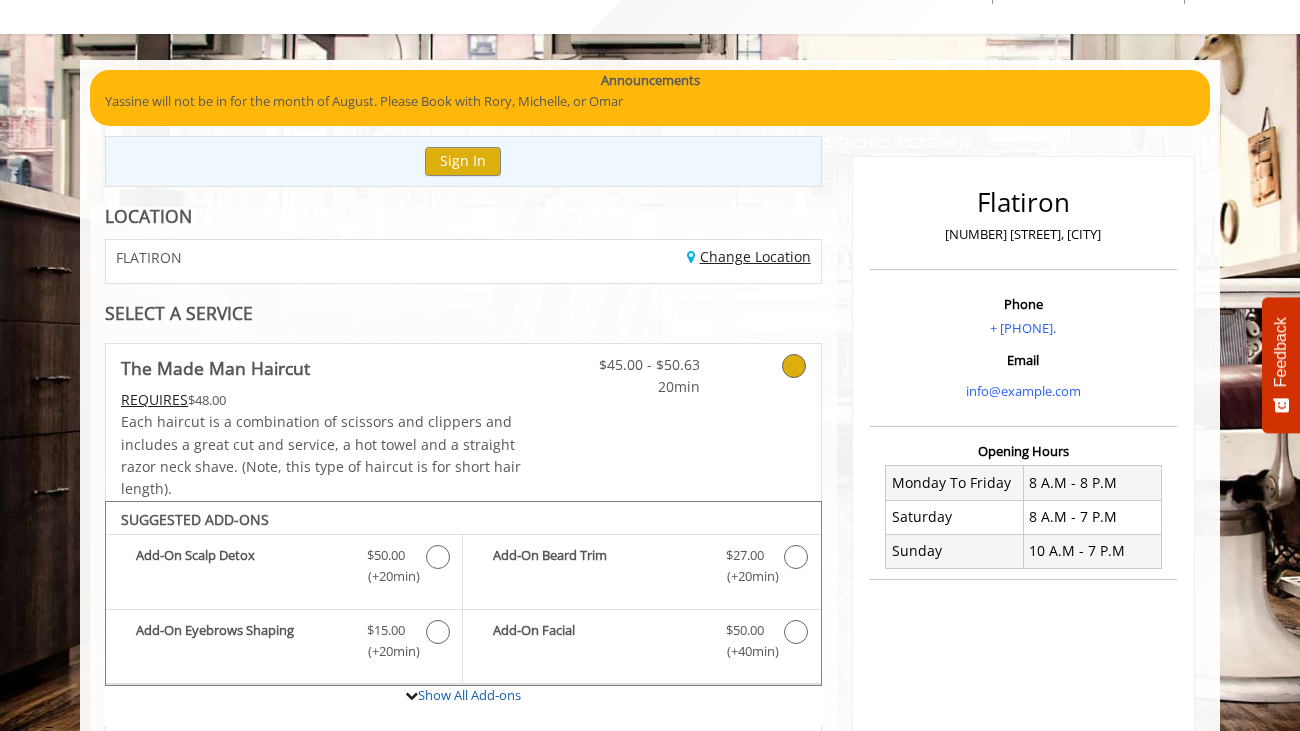 click on "Change  Location" at bounding box center (749, 256) 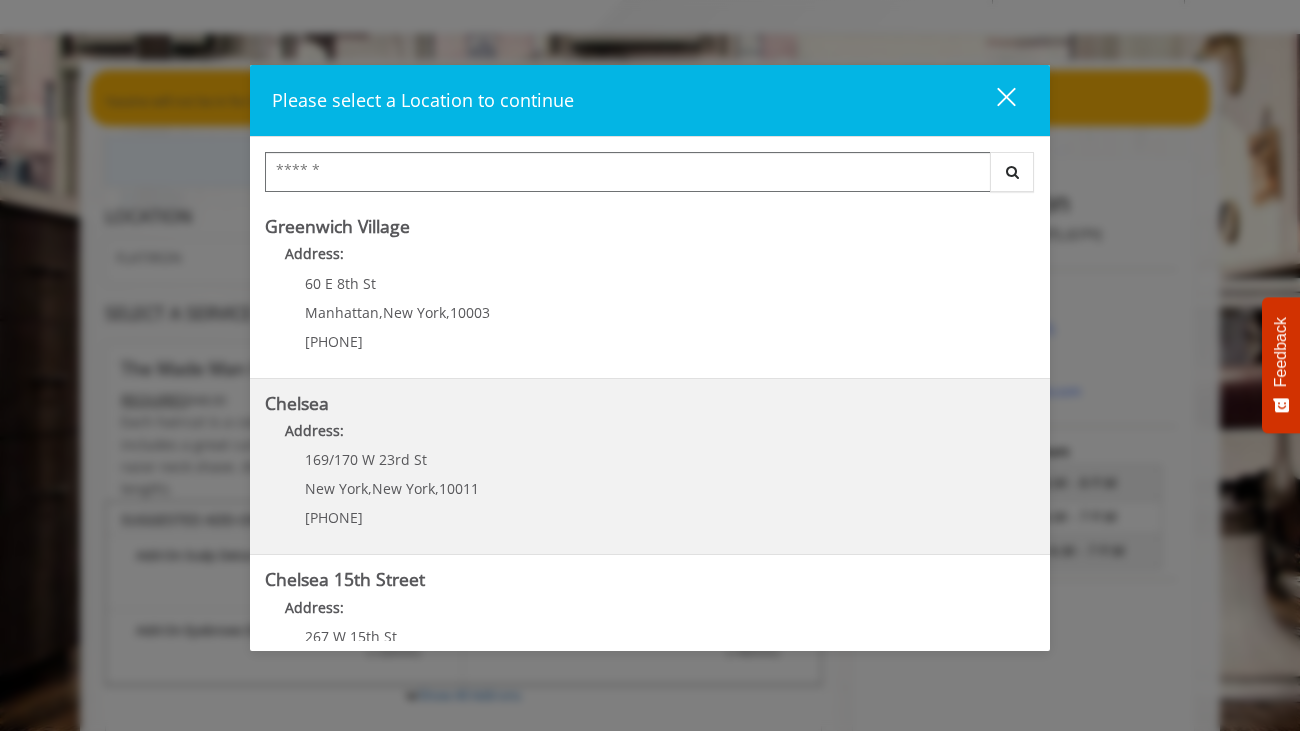 scroll, scrollTop: 444, scrollLeft: 0, axis: vertical 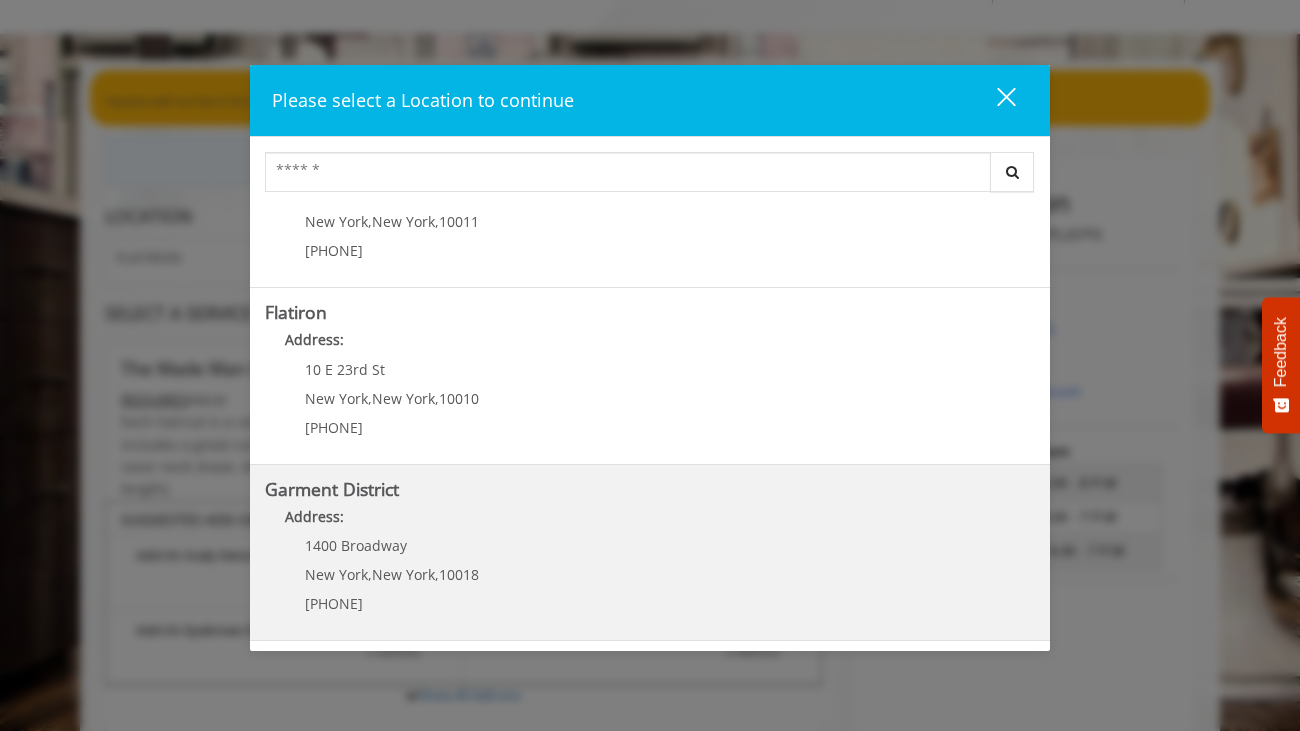 click on "Garment District" at bounding box center (332, 489) 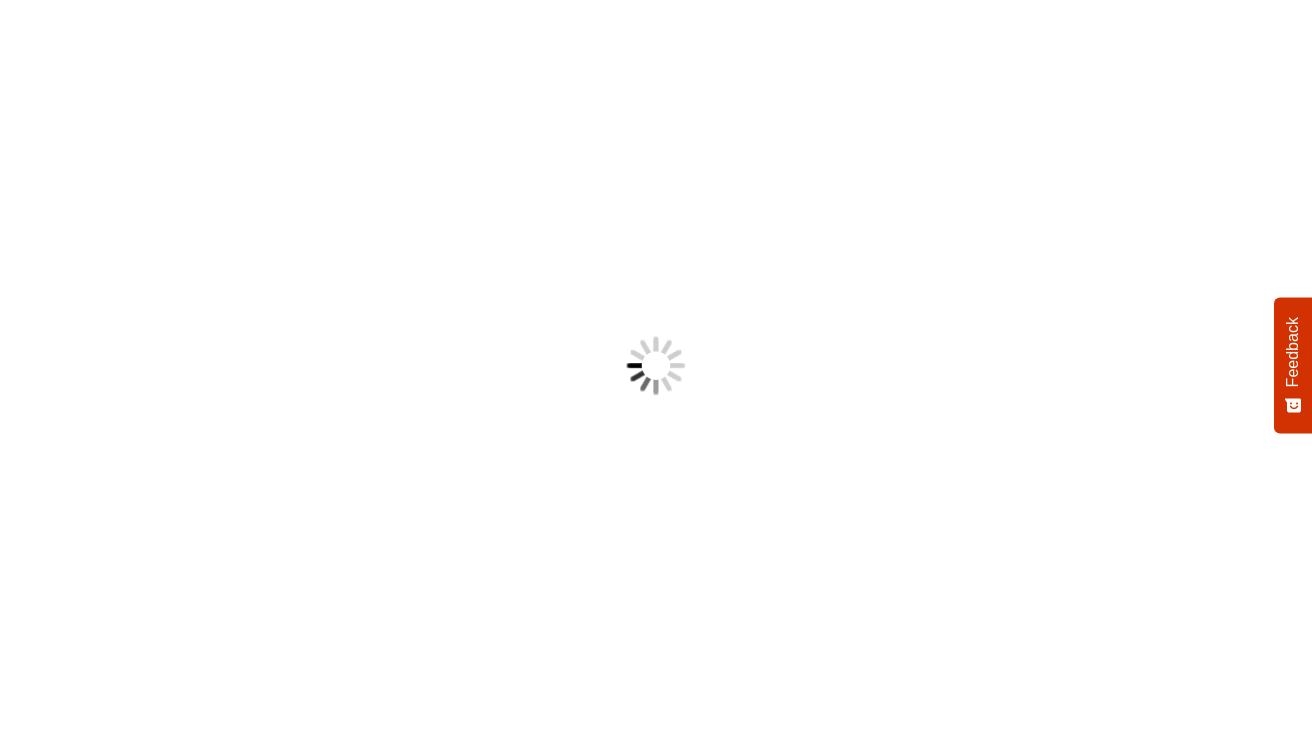 scroll, scrollTop: 0, scrollLeft: 0, axis: both 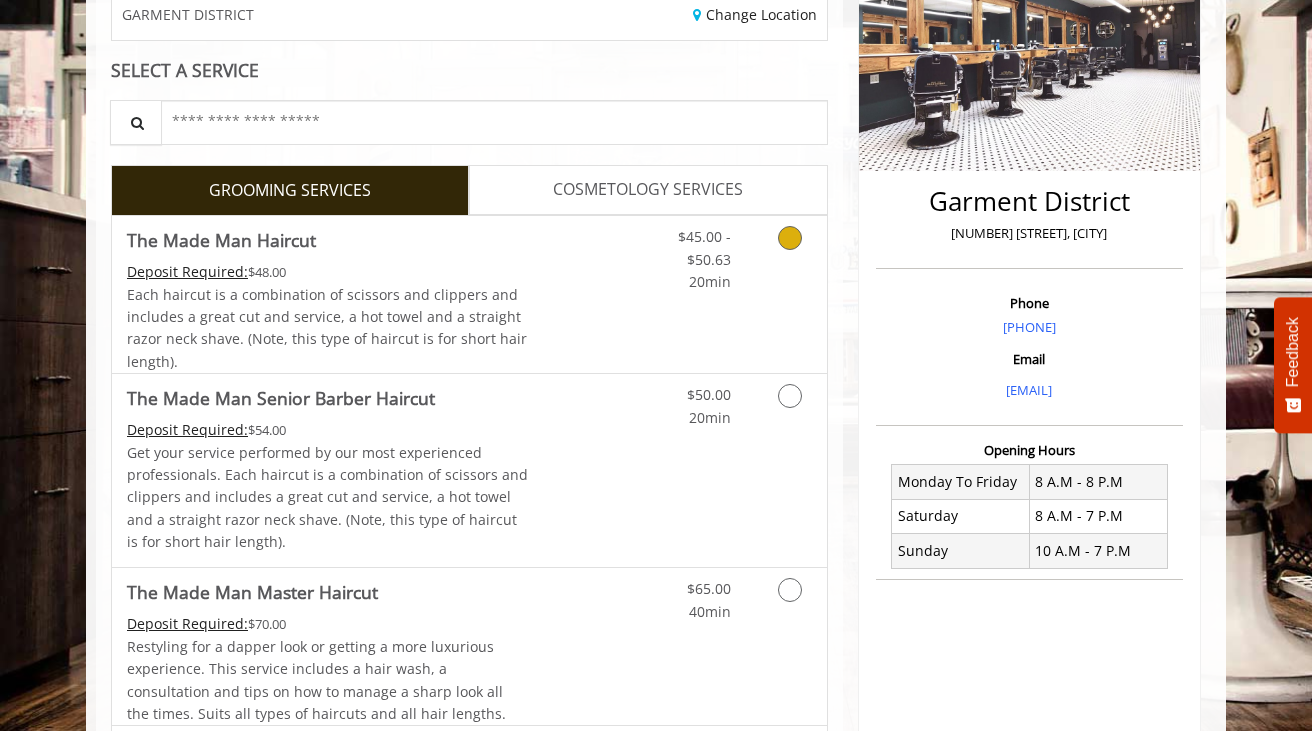 click on "The Made Man Haircut Deposit Required:  $48.00  Each haircut is a combination of scissors and clippers and includes a great cut and service, a hot towel and a straight razor neck shave. (Note, this type of haircut is for short hair length)." at bounding box center [328, 294] 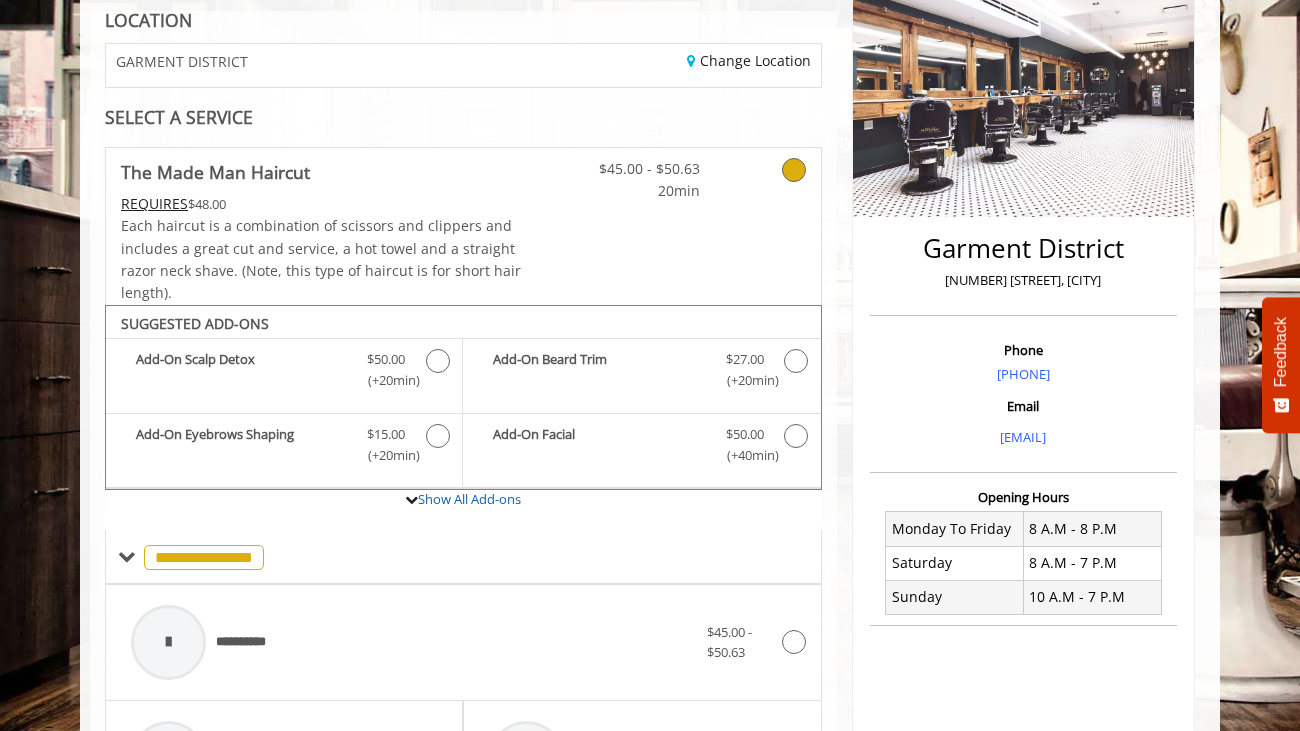 scroll, scrollTop: 0, scrollLeft: 0, axis: both 